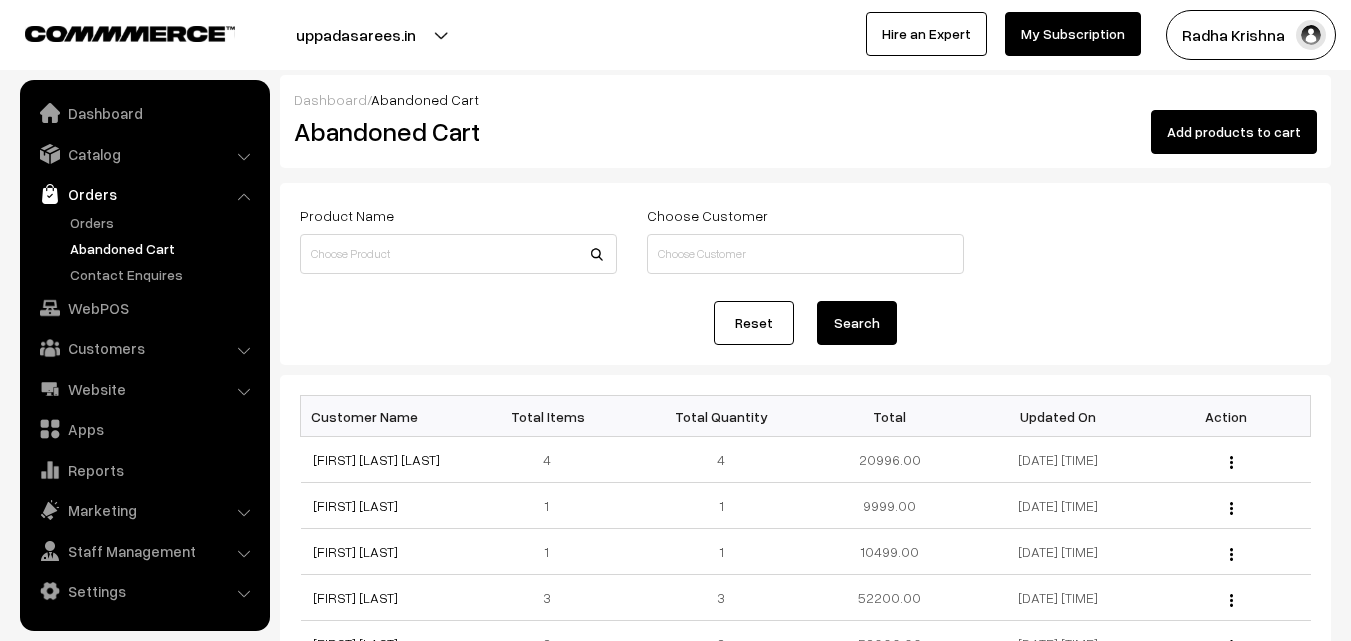 scroll, scrollTop: 0, scrollLeft: 0, axis: both 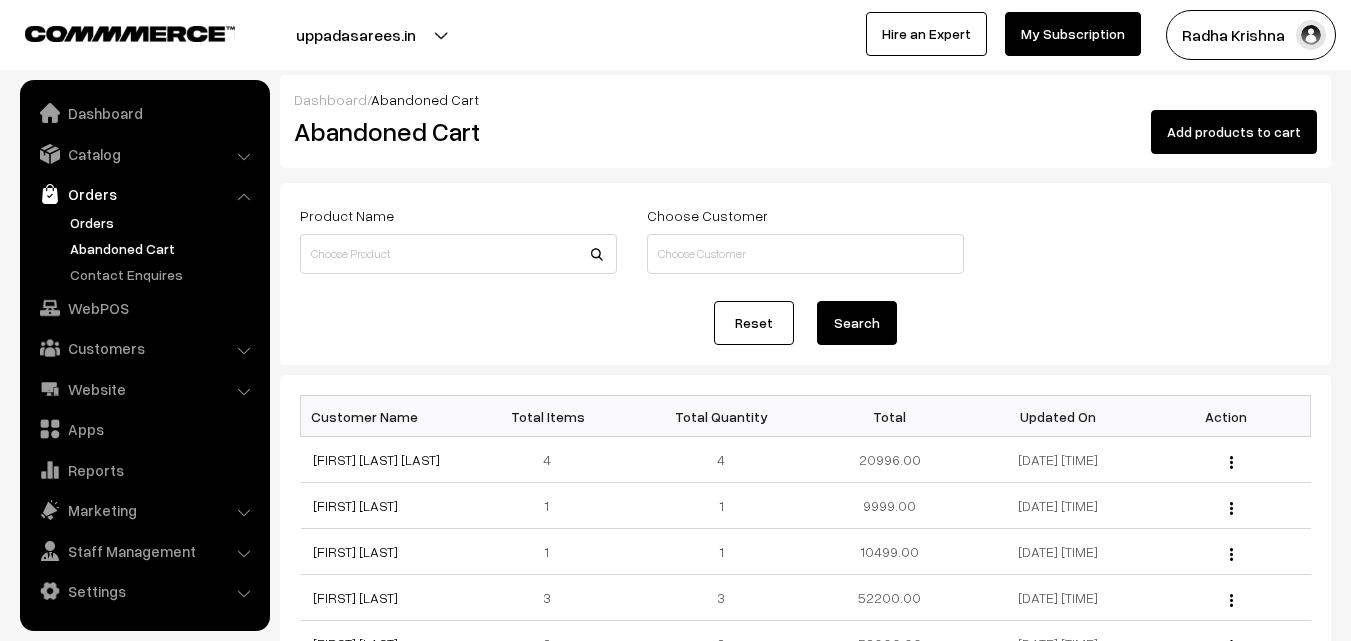 click on "Orders" at bounding box center (164, 222) 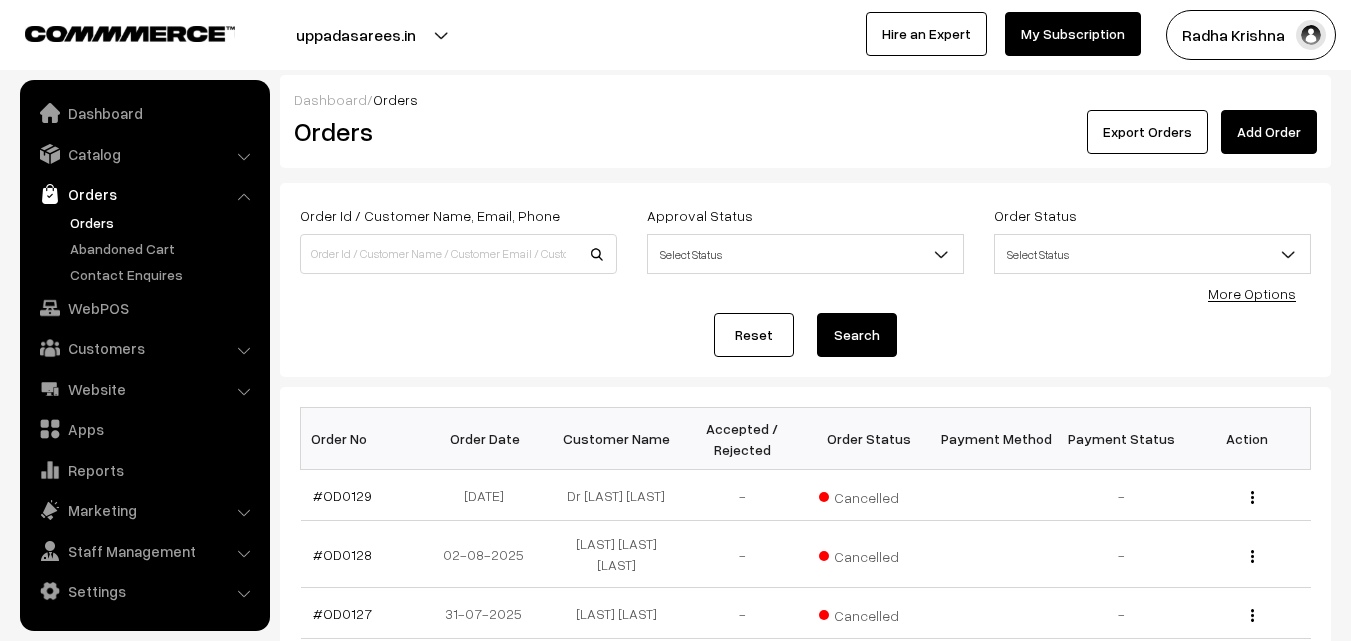 scroll, scrollTop: 0, scrollLeft: 0, axis: both 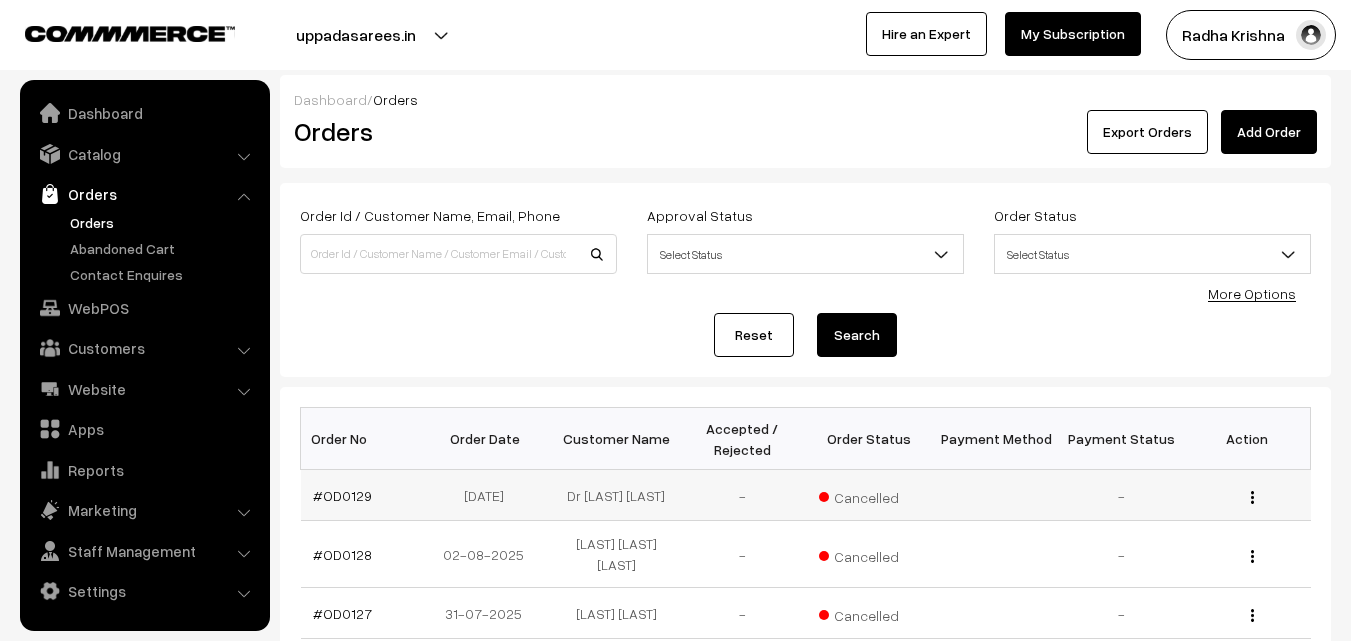 click on "#OD0129" at bounding box center (364, 495) 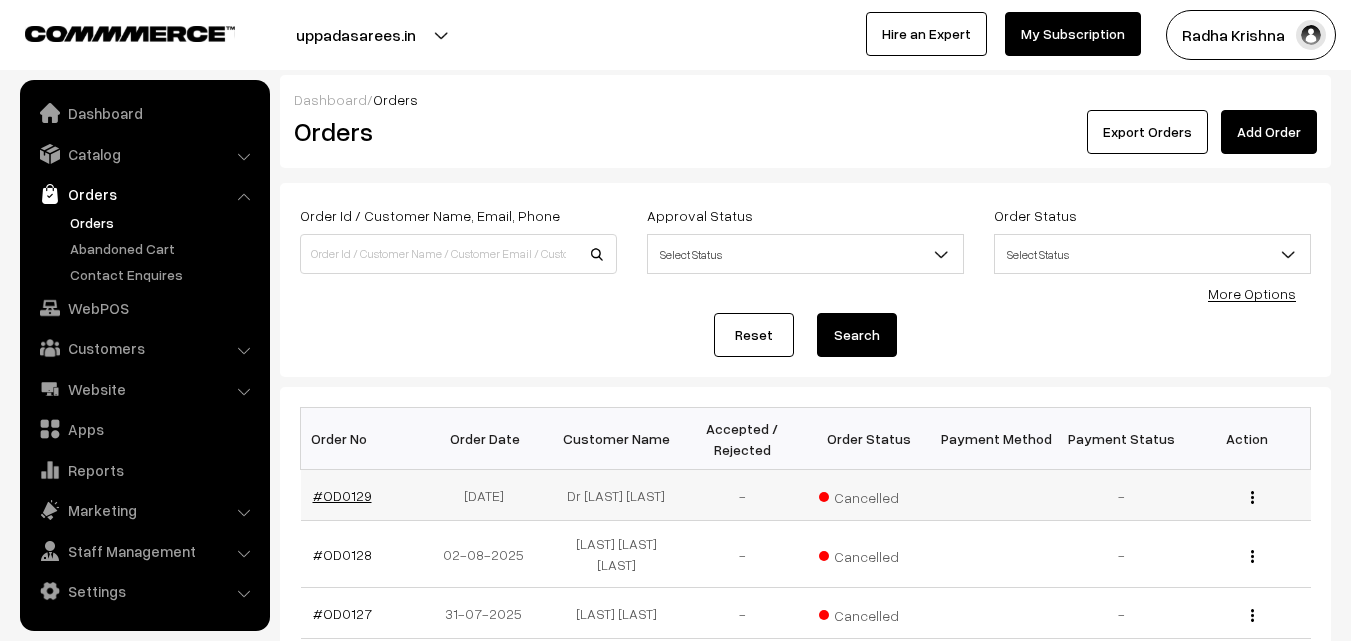click on "#OD0129" at bounding box center [342, 495] 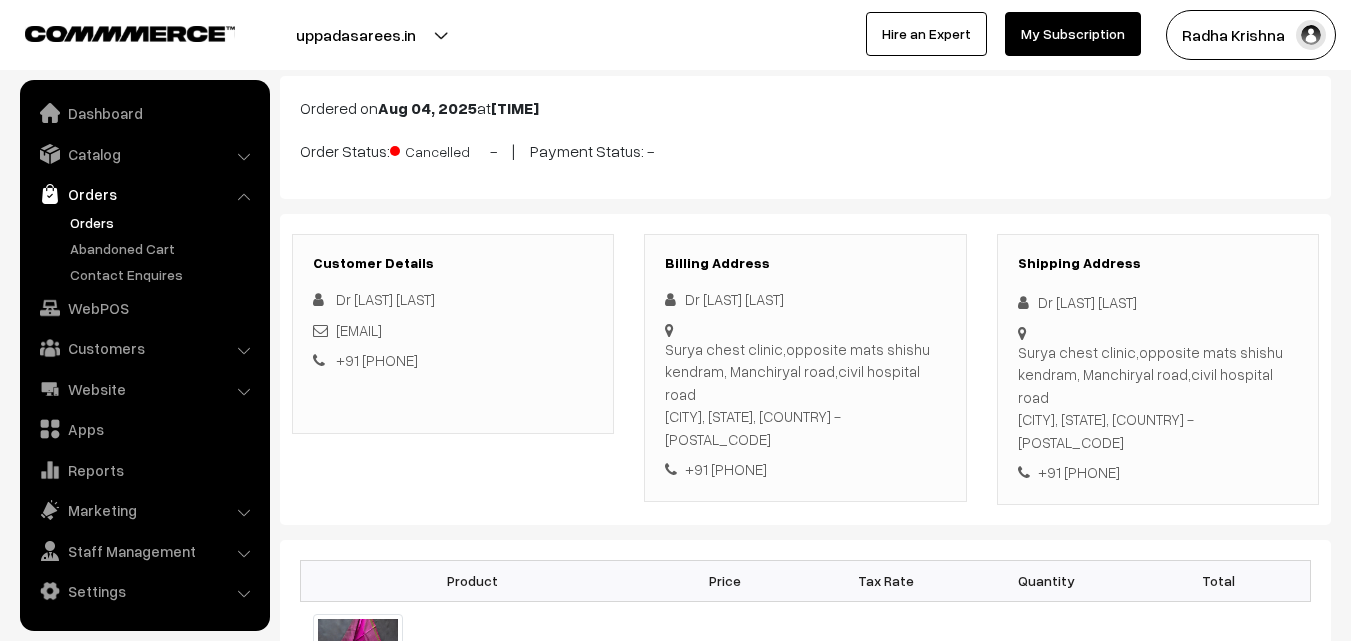 scroll, scrollTop: 100, scrollLeft: 0, axis: vertical 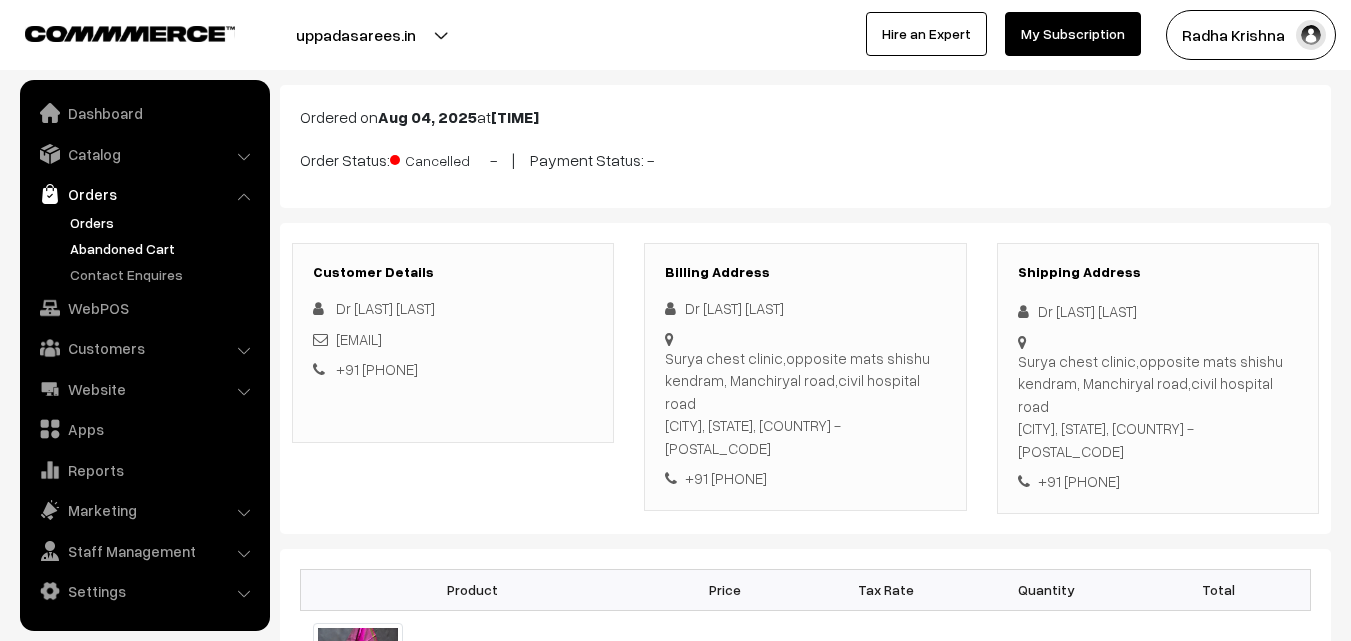 click on "Abandoned Cart" at bounding box center [164, 248] 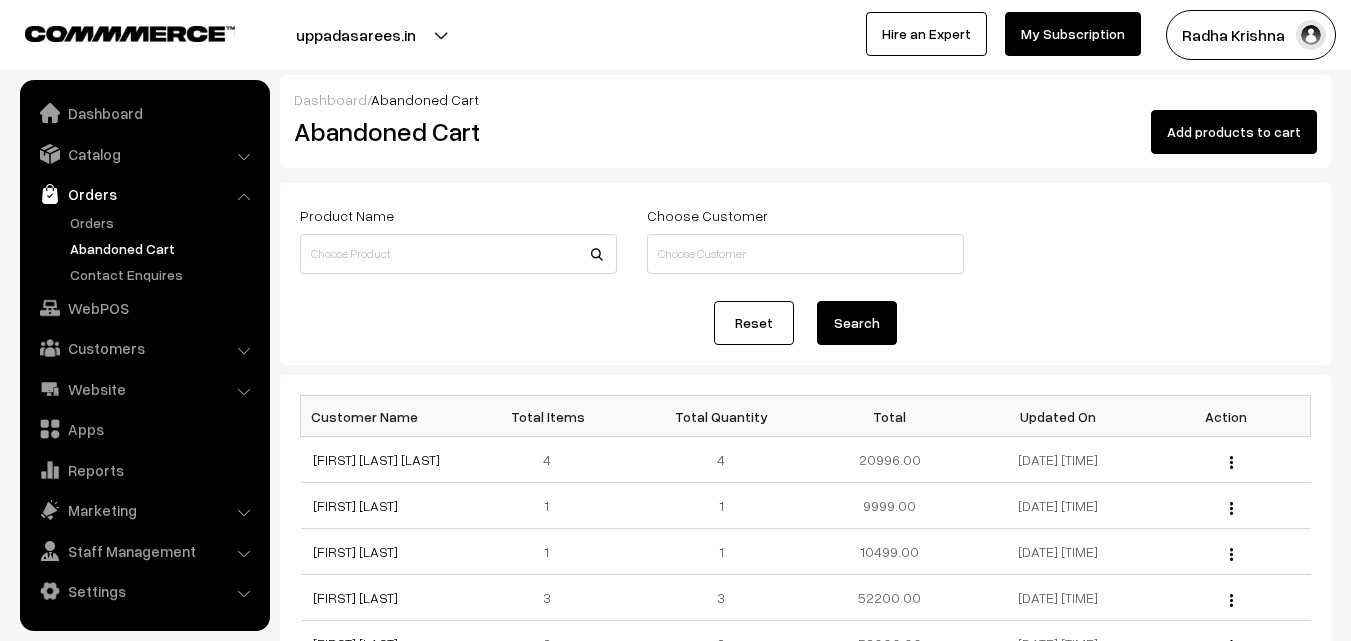 scroll, scrollTop: 0, scrollLeft: 0, axis: both 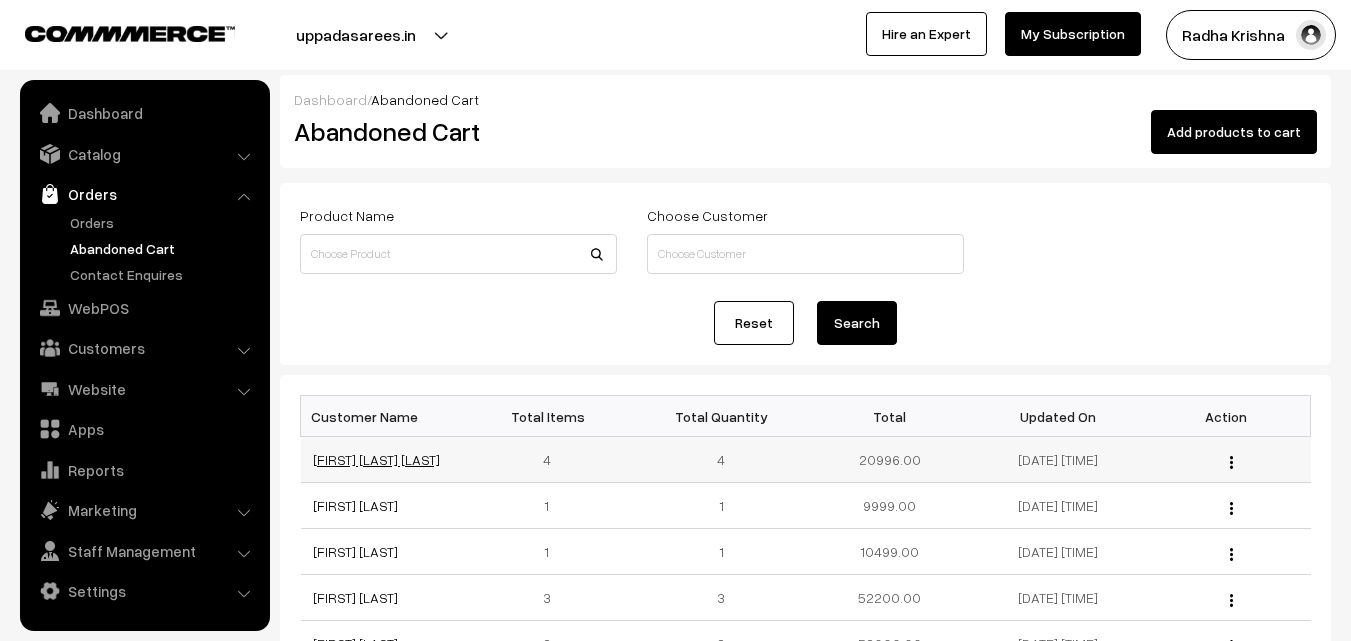 click on "[FIRST] [LAST] [LAST]" at bounding box center [376, 459] 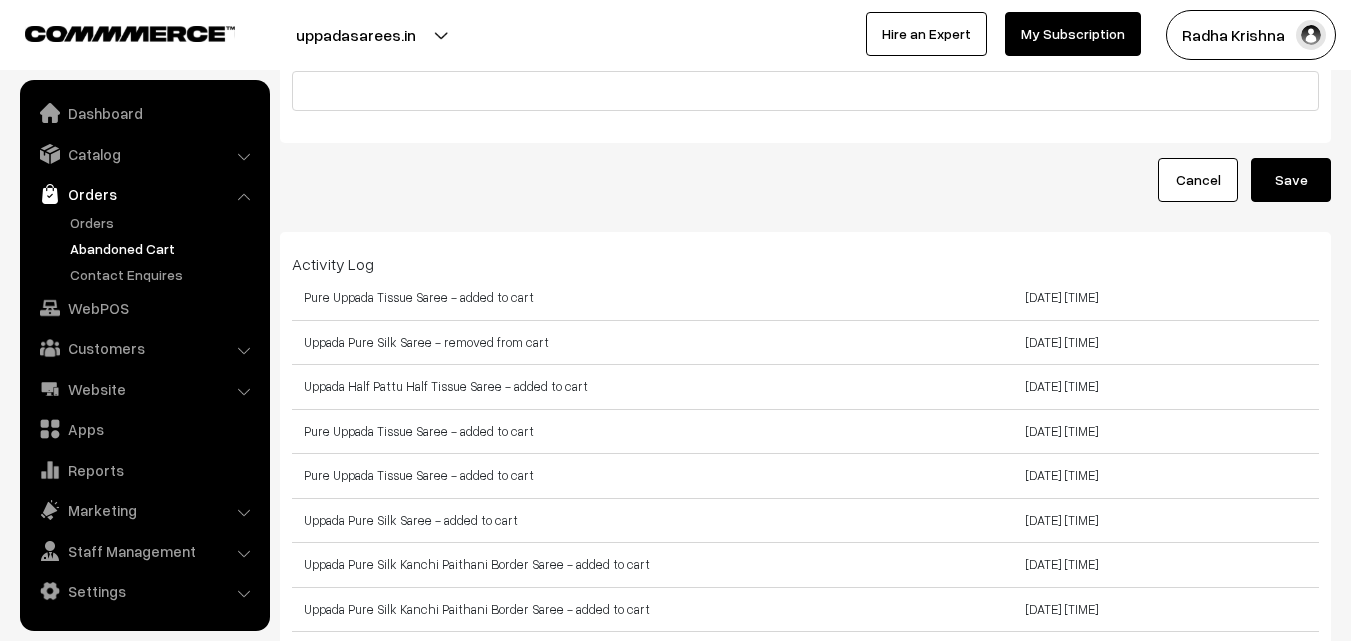 scroll, scrollTop: 400, scrollLeft: 0, axis: vertical 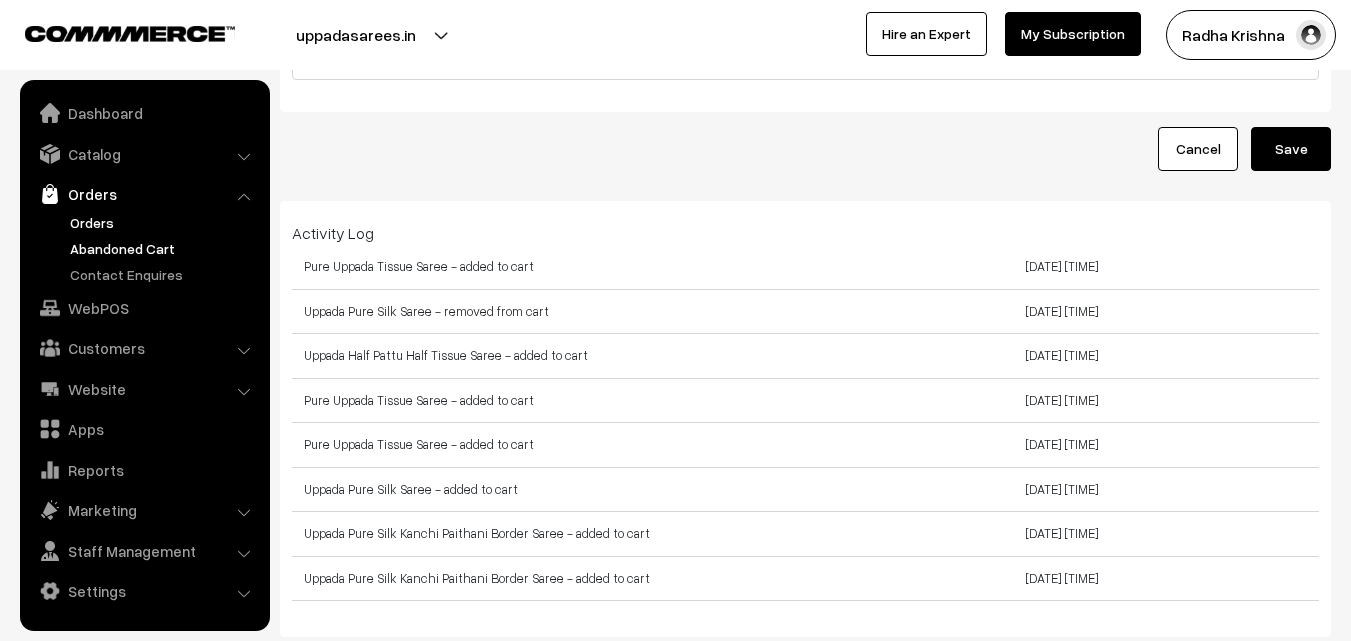 click on "Orders" at bounding box center [164, 222] 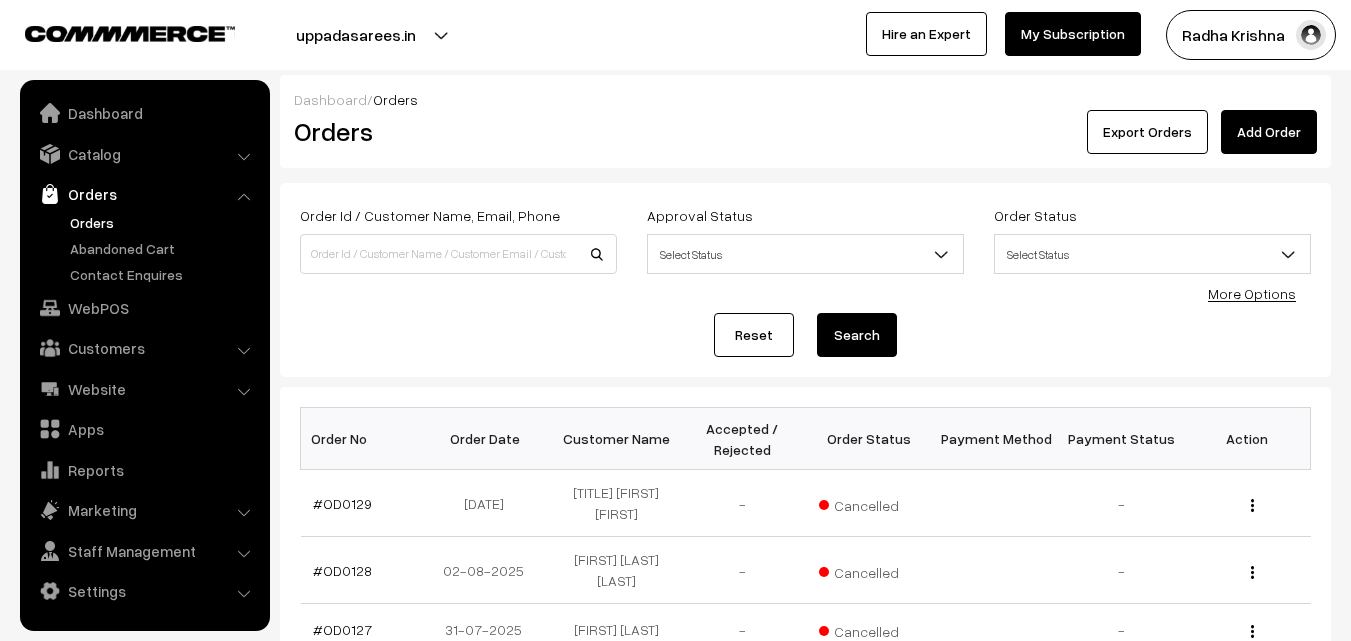 scroll, scrollTop: 0, scrollLeft: 0, axis: both 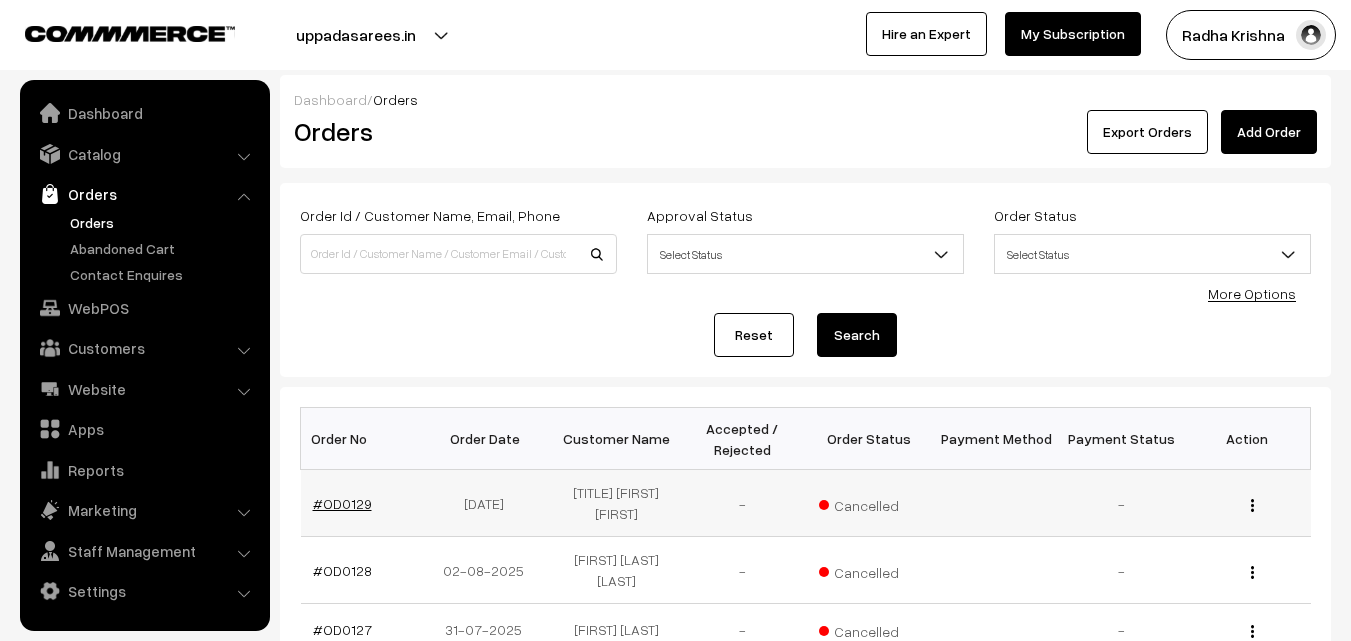 click on "#OD0129" at bounding box center (342, 503) 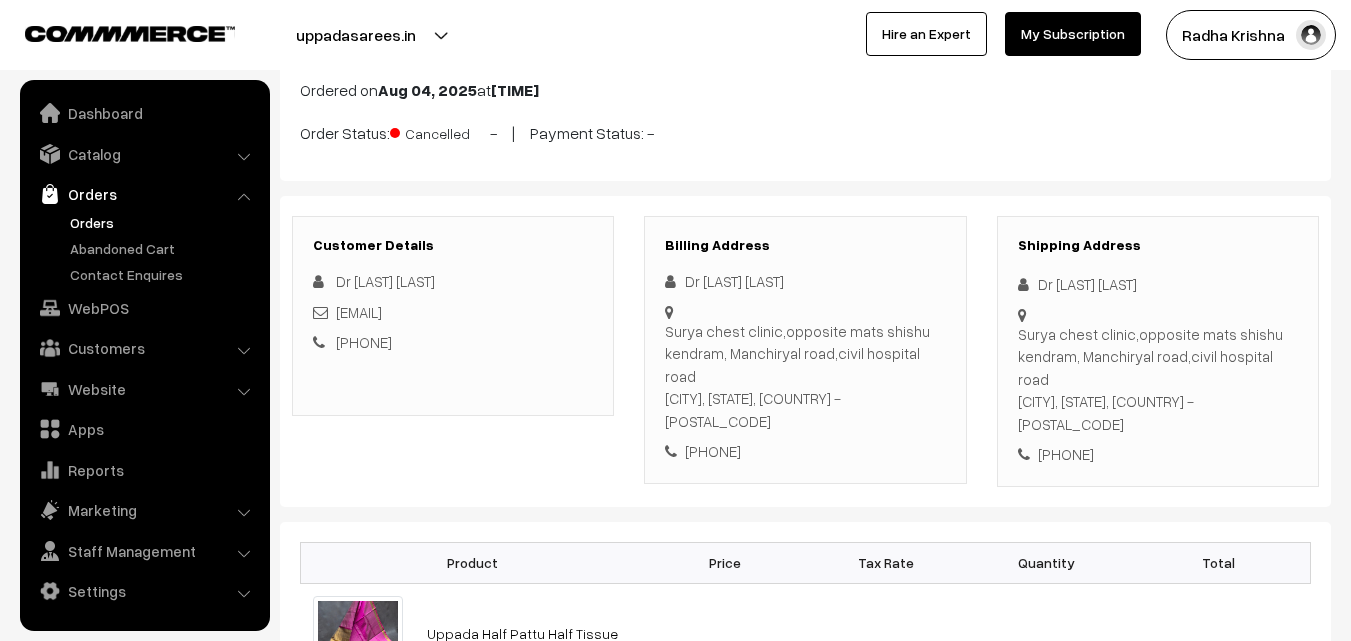scroll, scrollTop: 100, scrollLeft: 0, axis: vertical 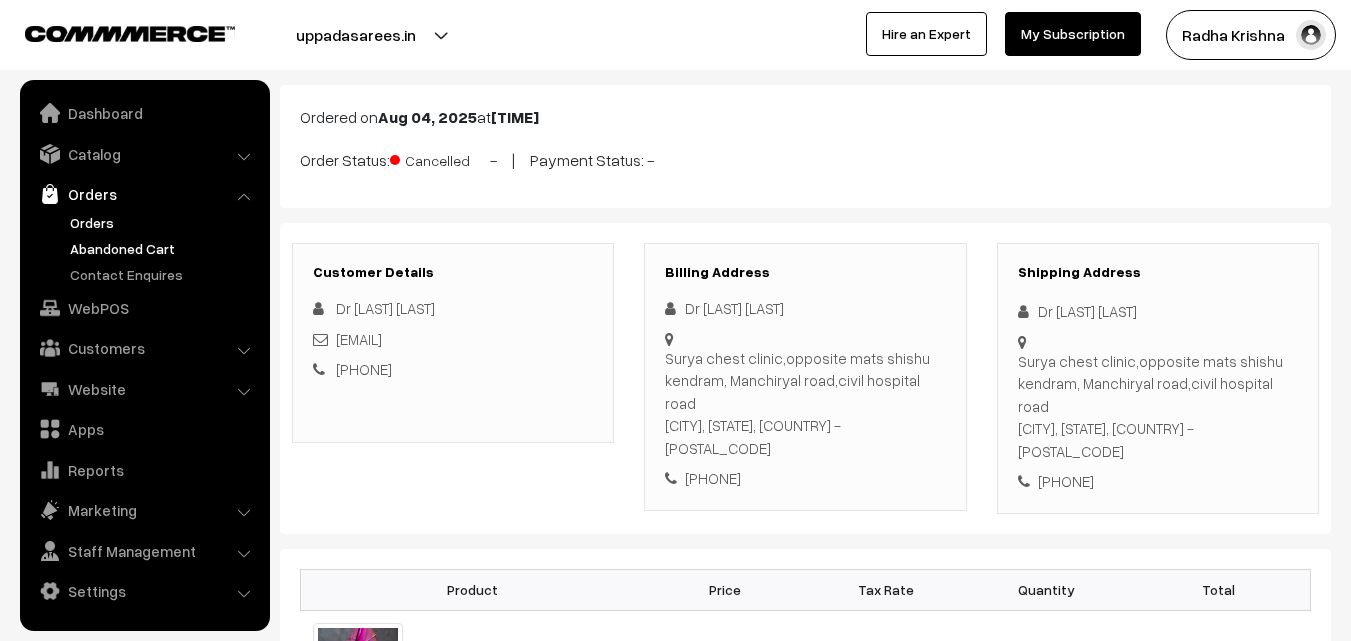 click on "Abandoned Cart" at bounding box center (164, 248) 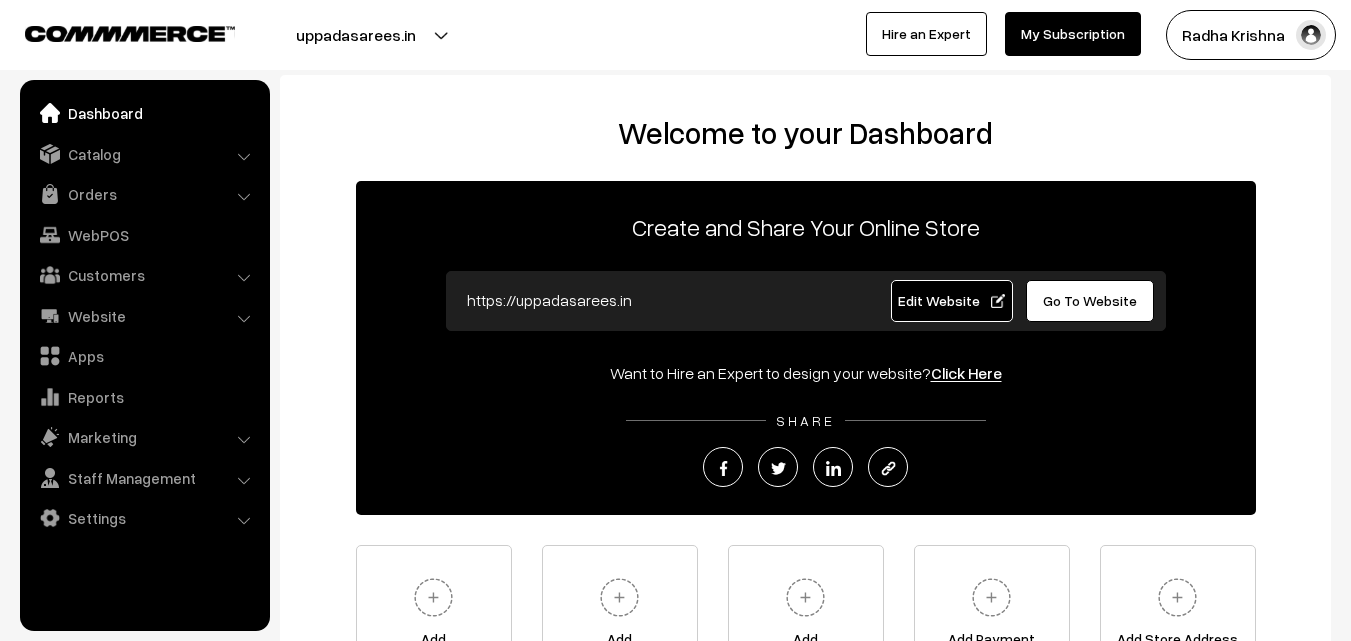 scroll, scrollTop: 0, scrollLeft: 0, axis: both 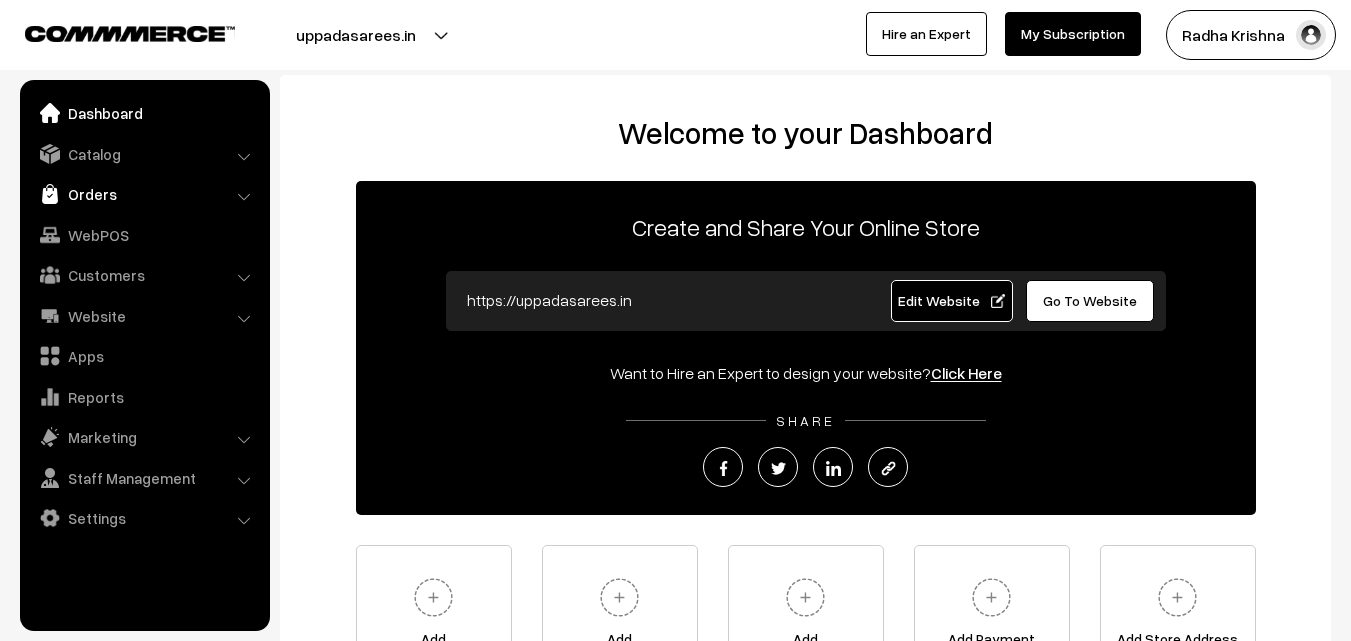 click on "Orders" at bounding box center (144, 194) 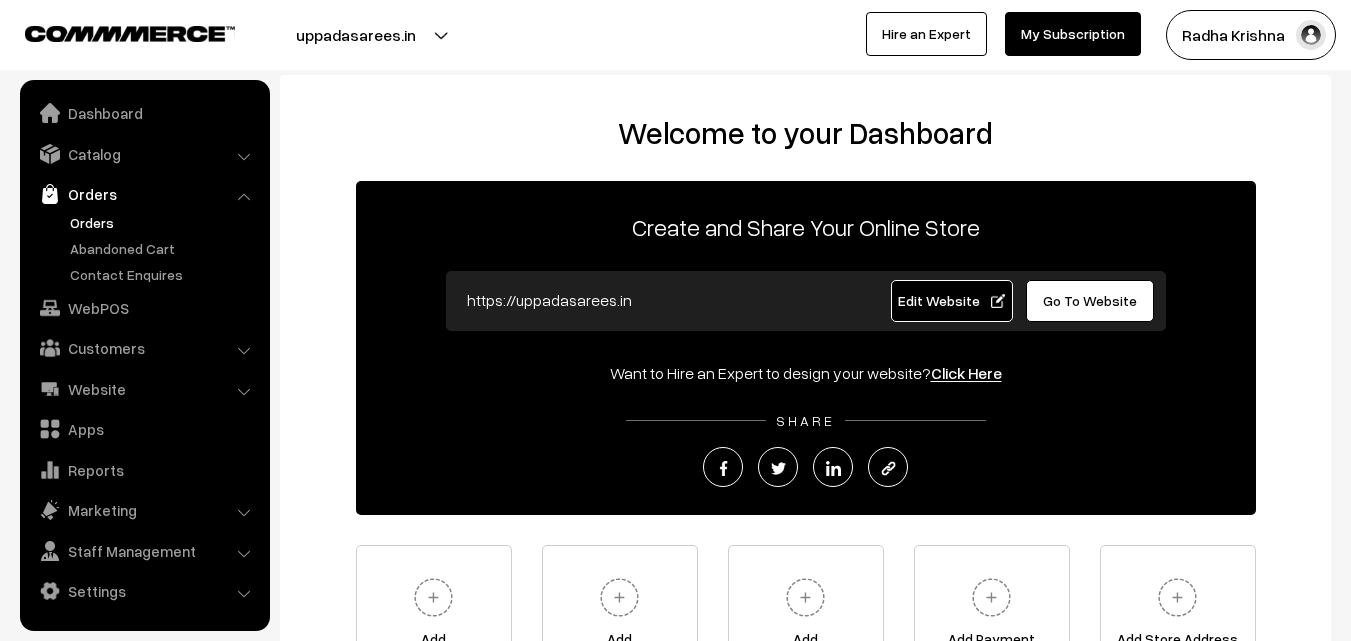 click on "Orders" at bounding box center [164, 222] 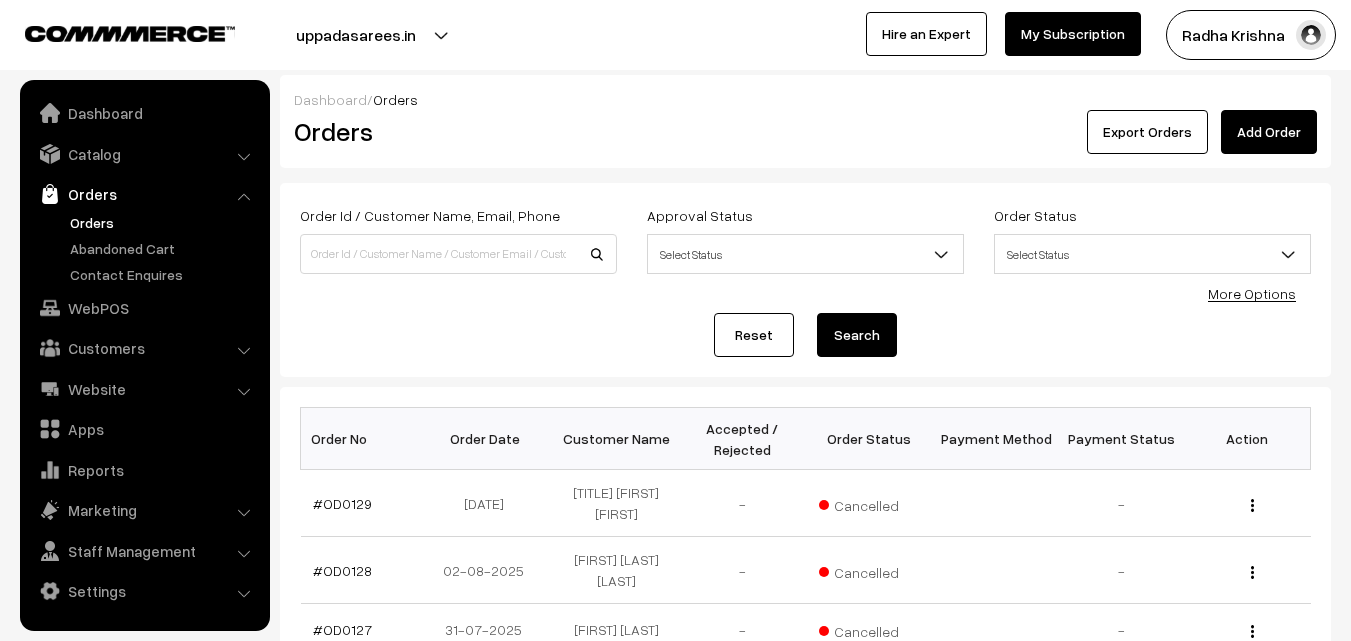 scroll, scrollTop: 0, scrollLeft: 0, axis: both 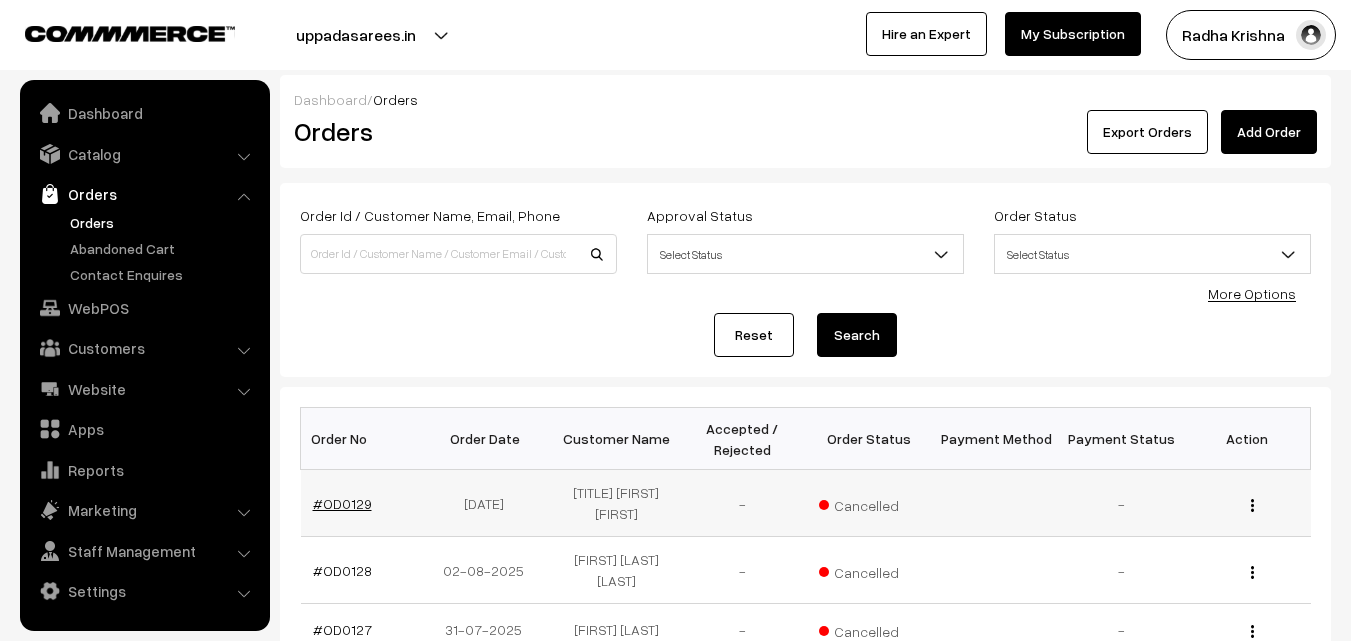 click on "#OD0129" at bounding box center [342, 503] 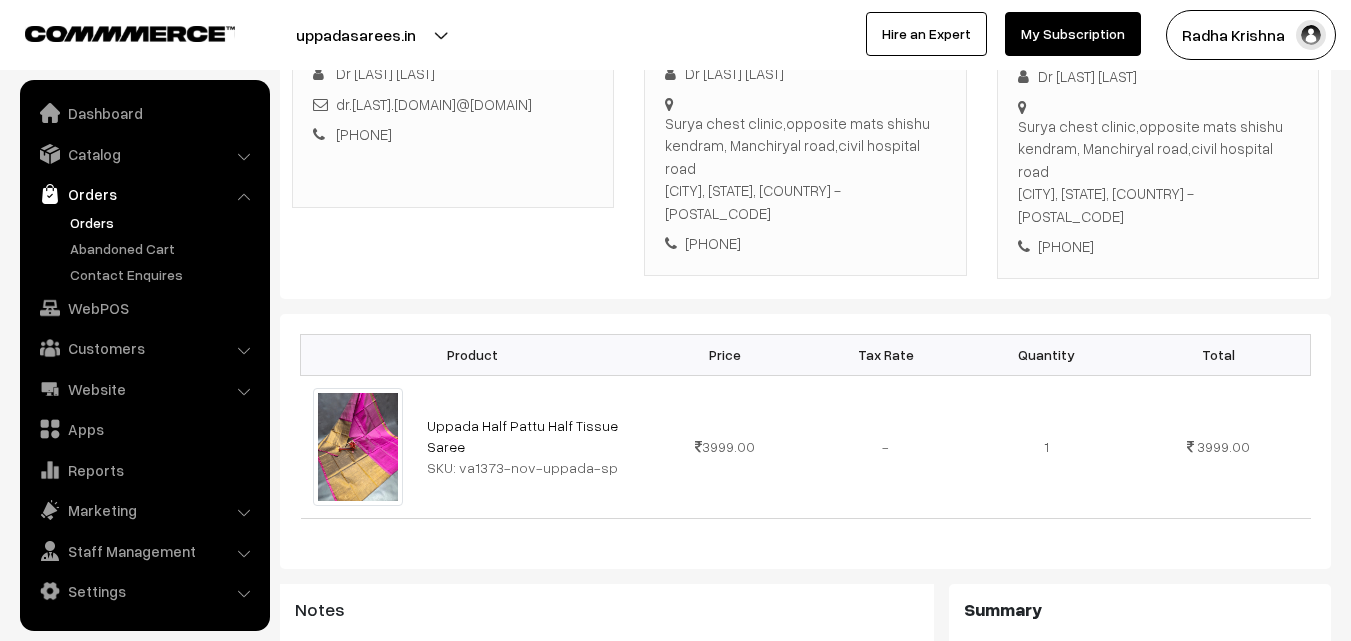 scroll, scrollTop: 300, scrollLeft: 0, axis: vertical 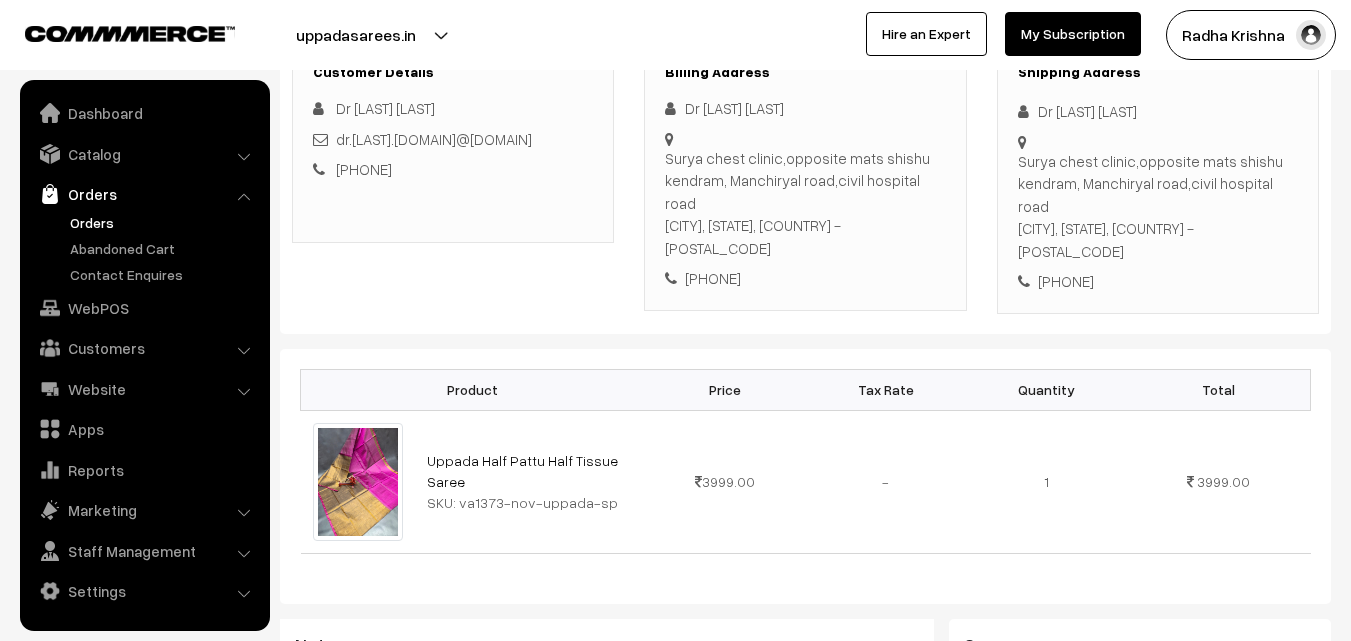 drag, startPoint x: 685, startPoint y: 100, endPoint x: 831, endPoint y: 230, distance: 195.48914 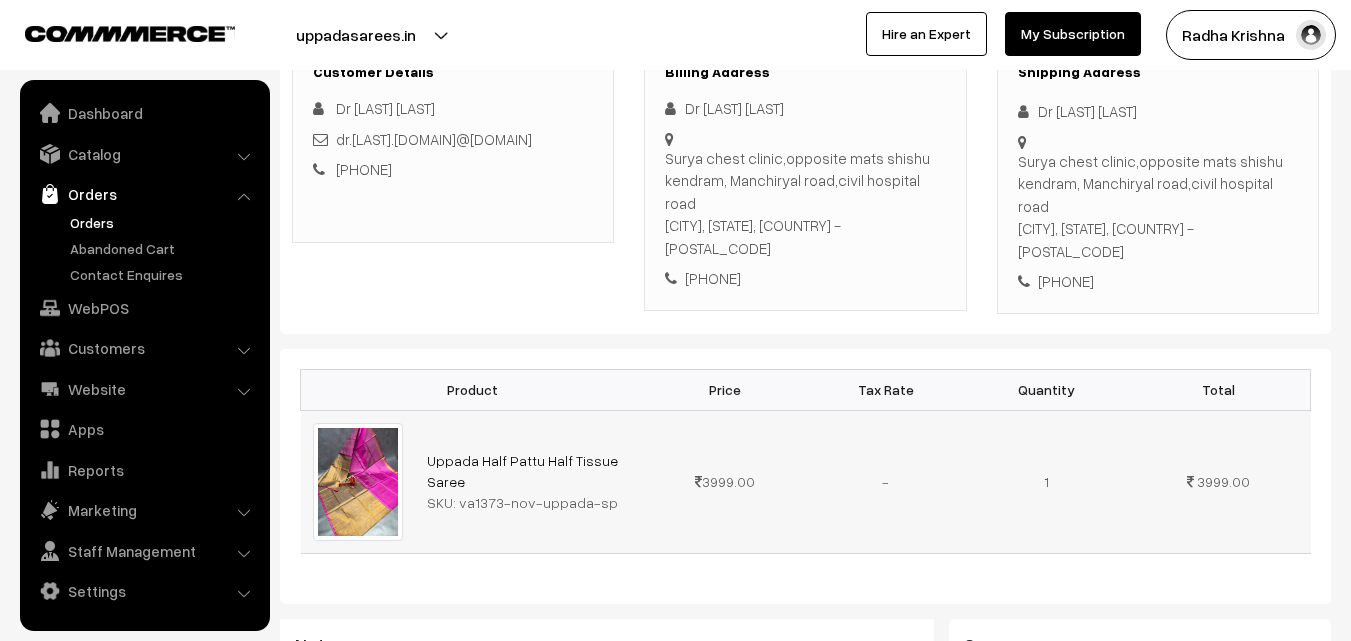 drag, startPoint x: 458, startPoint y: 461, endPoint x: 597, endPoint y: 457, distance: 139.05754 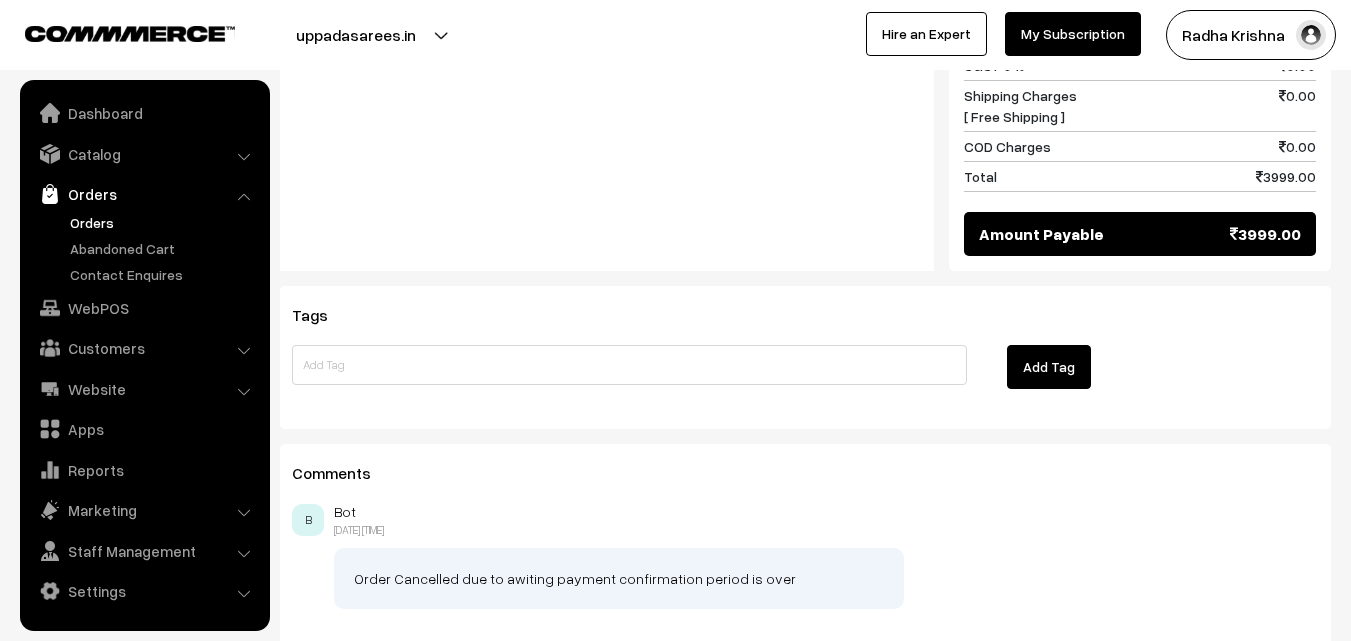 scroll, scrollTop: 1158, scrollLeft: 0, axis: vertical 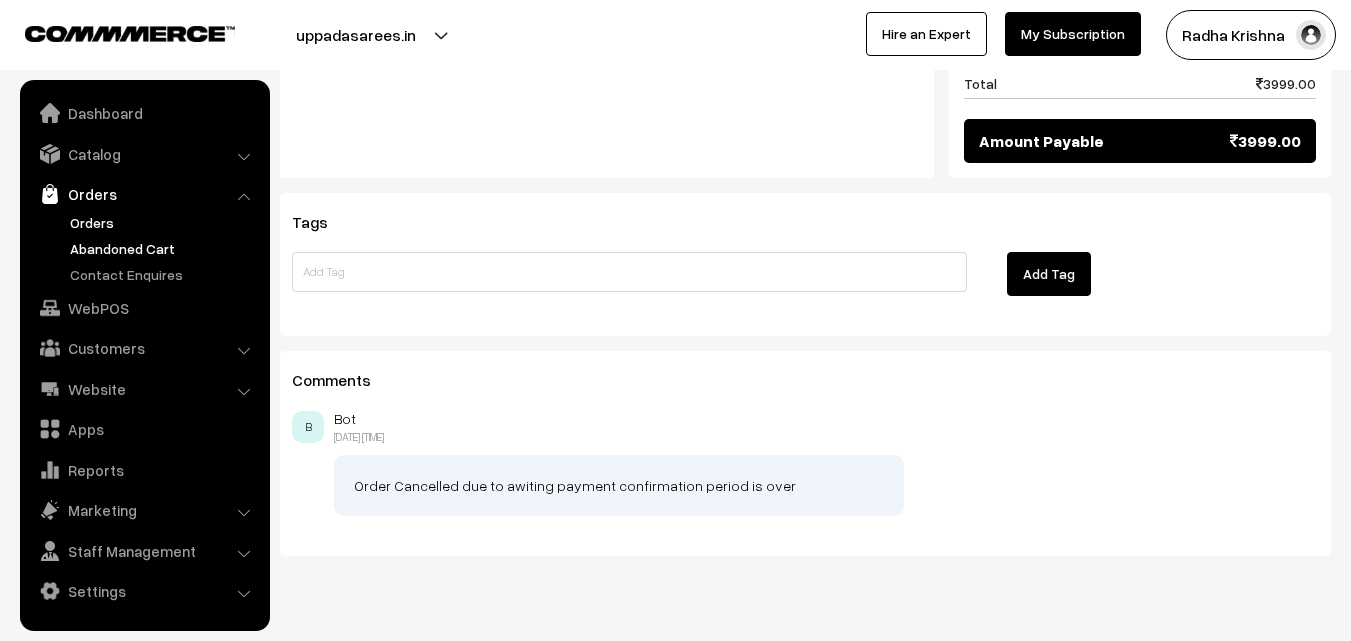 click on "Abandoned Cart" at bounding box center (164, 248) 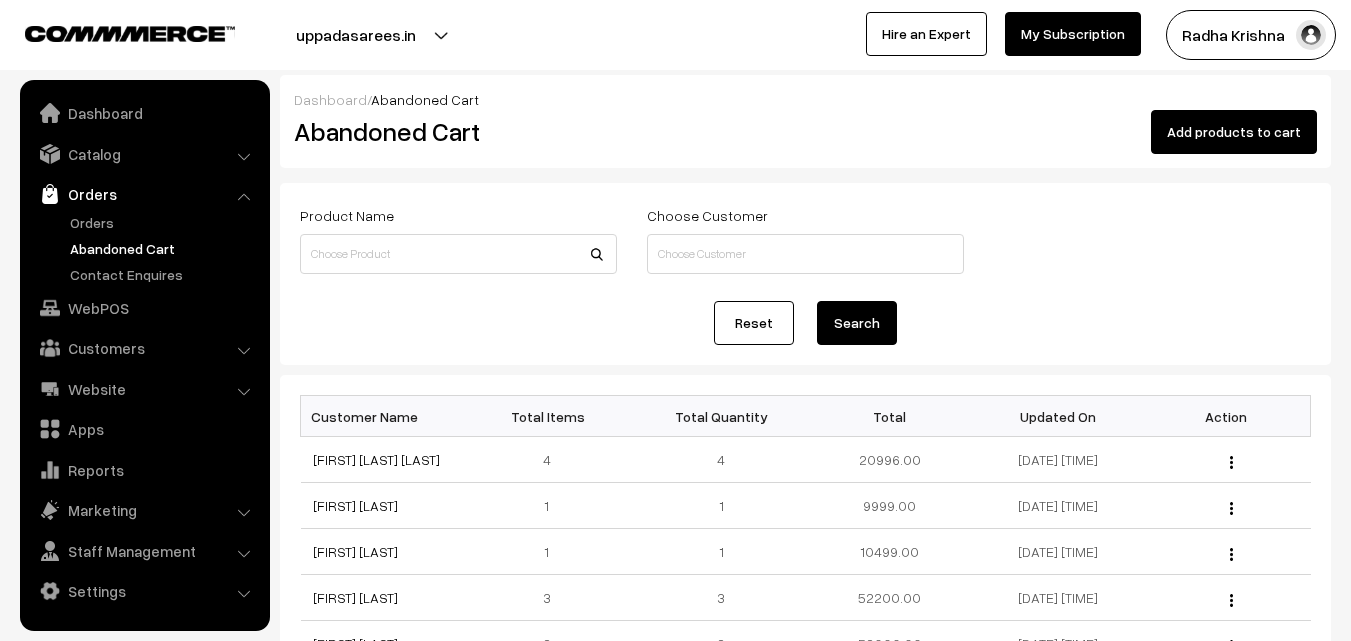 scroll, scrollTop: 0, scrollLeft: 0, axis: both 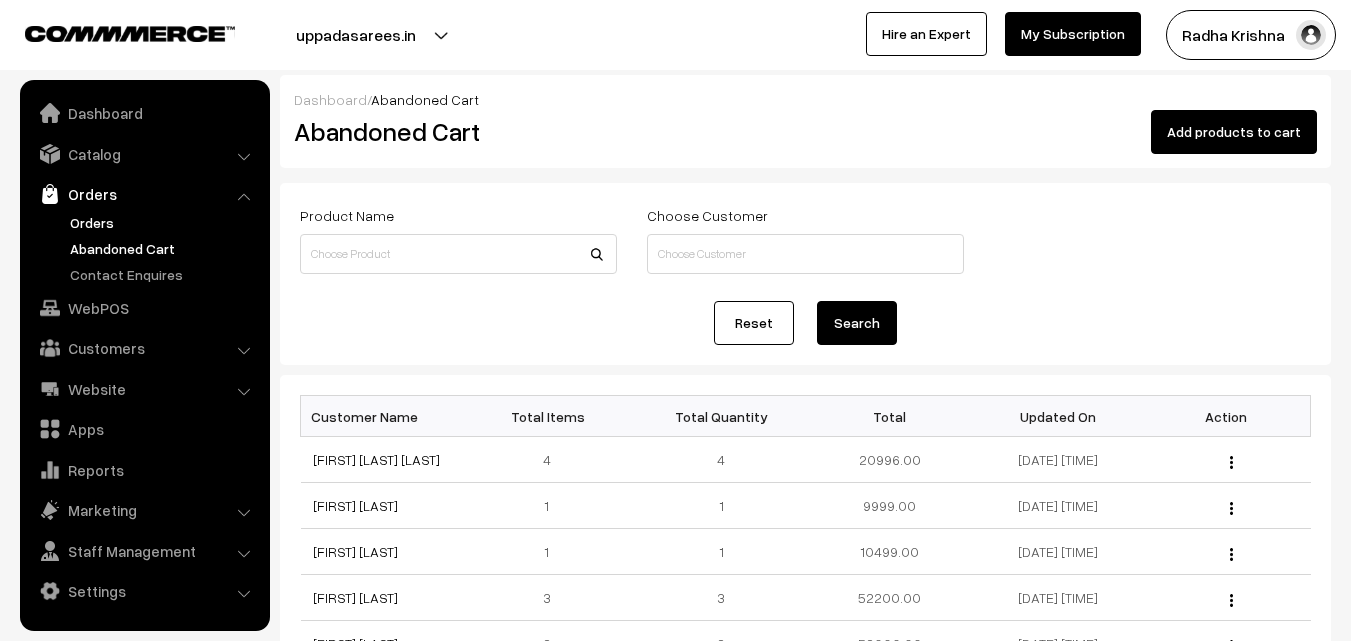 click on "Orders" at bounding box center (164, 222) 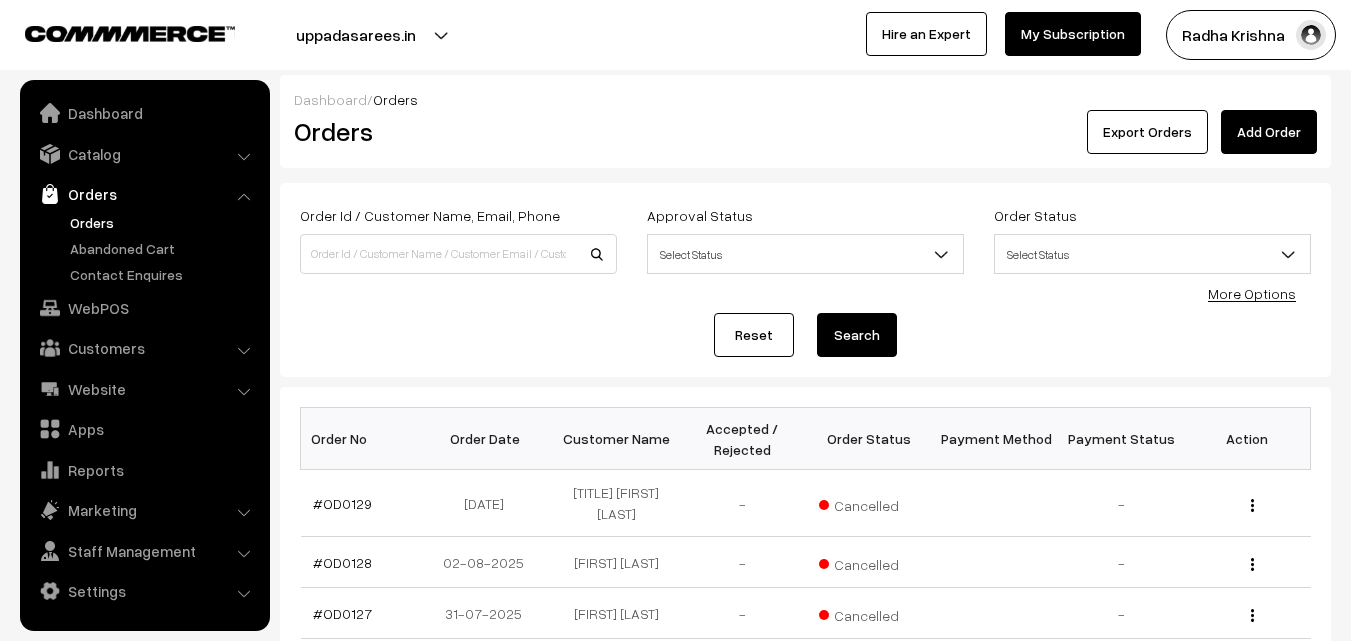 scroll, scrollTop: 0, scrollLeft: 0, axis: both 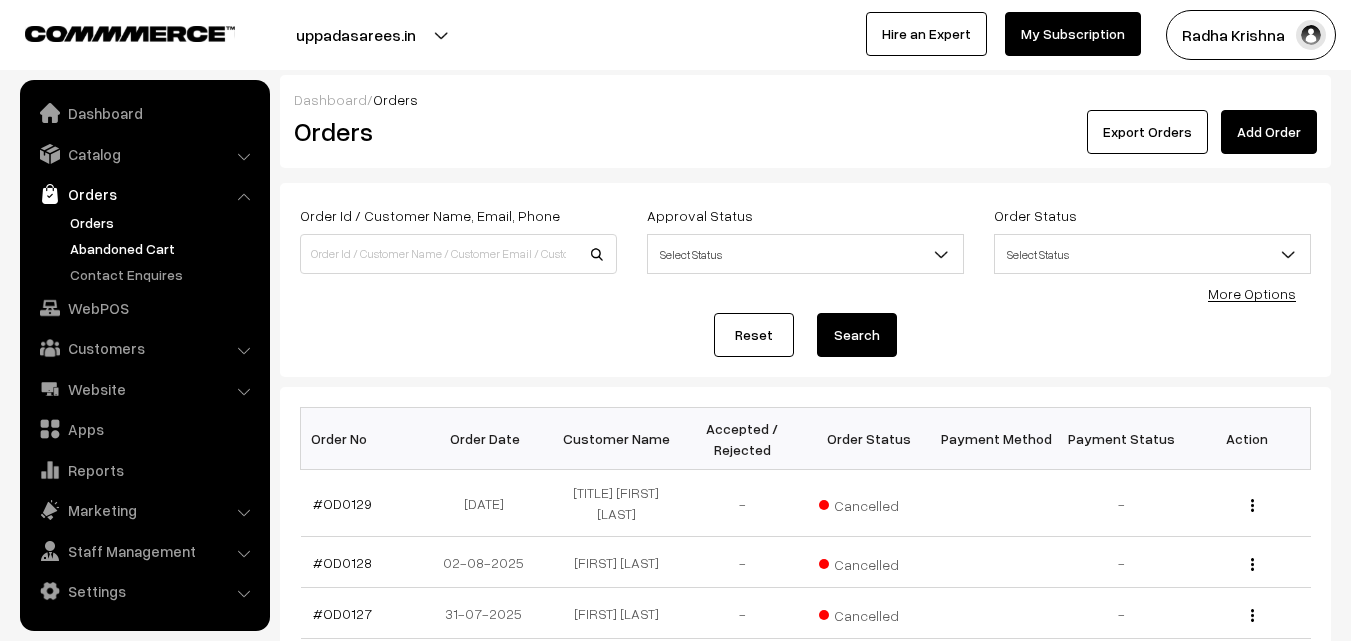 click on "Abandoned Cart" at bounding box center (164, 248) 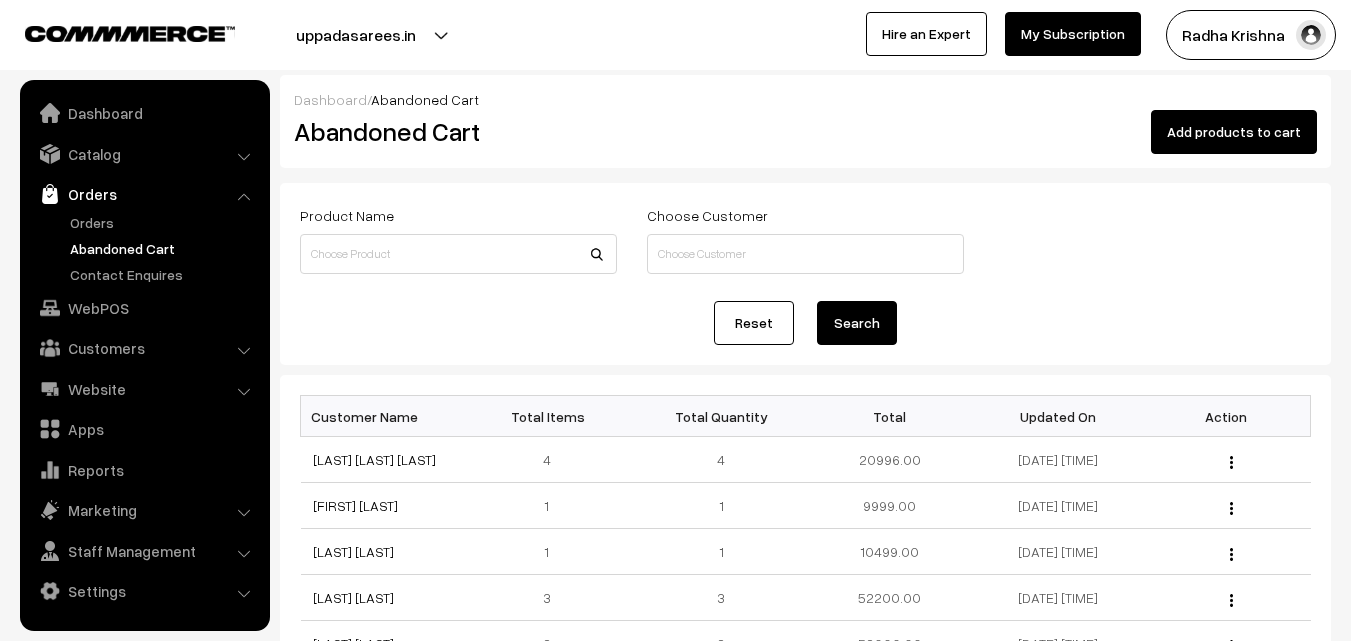 scroll, scrollTop: 0, scrollLeft: 0, axis: both 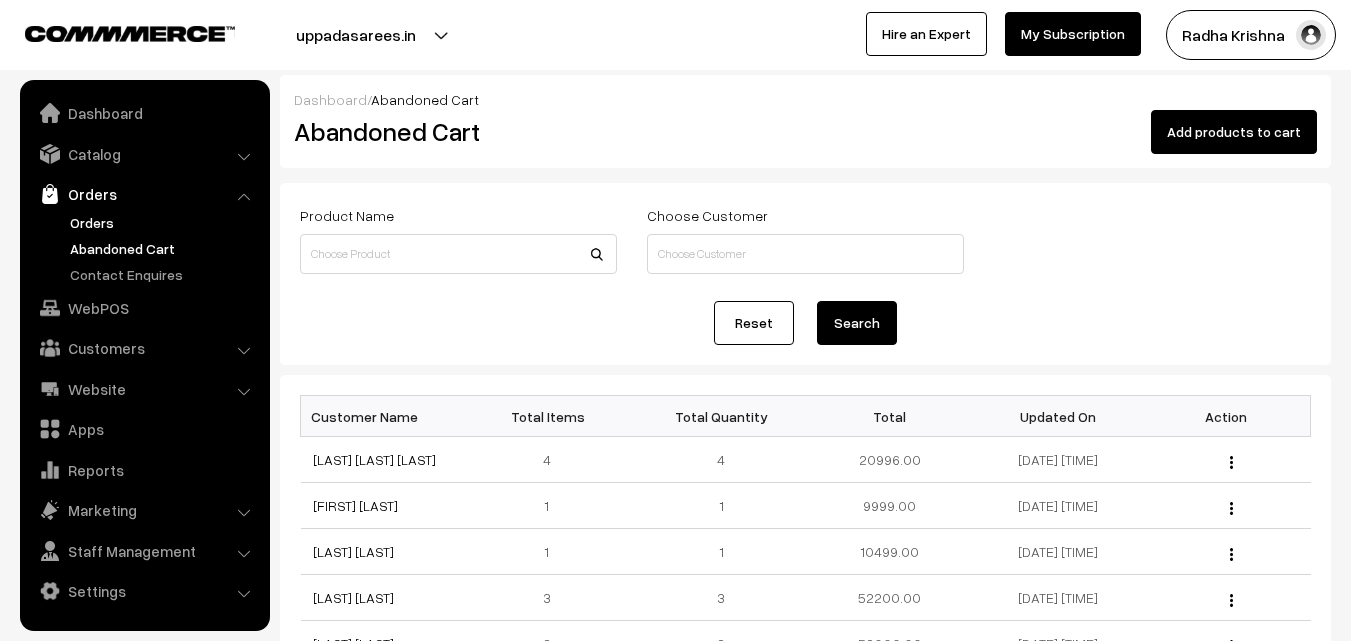 click on "Orders" at bounding box center (164, 222) 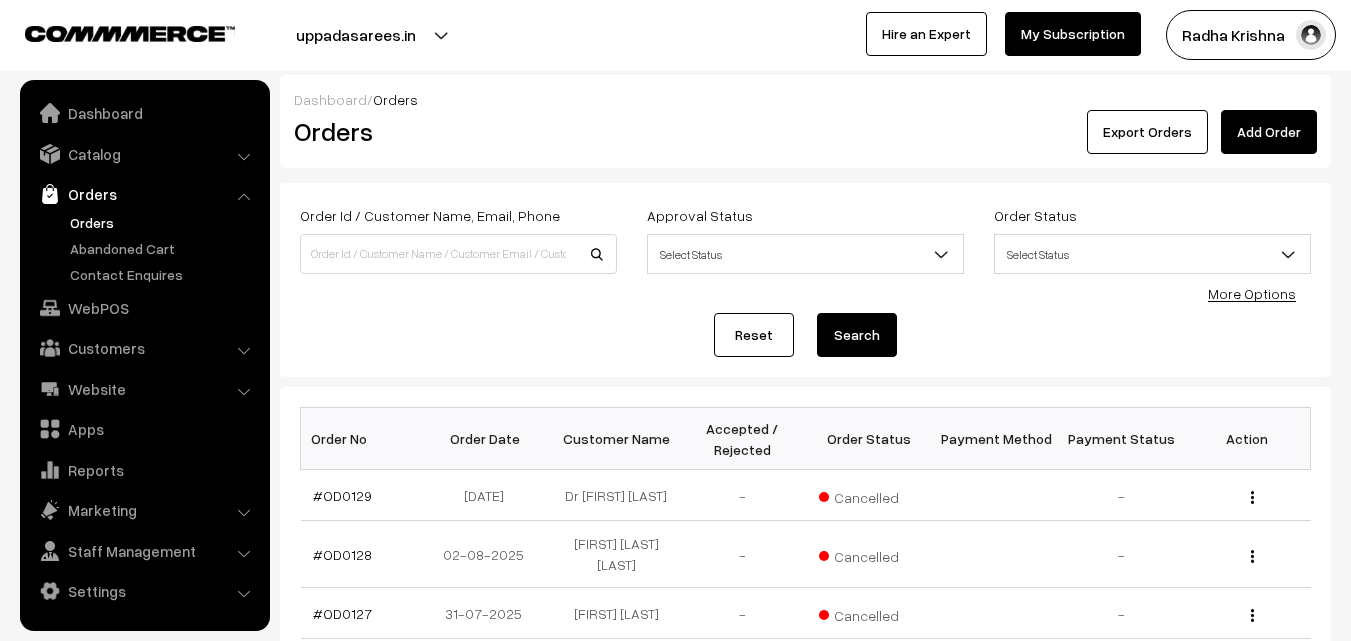 scroll, scrollTop: 0, scrollLeft: 0, axis: both 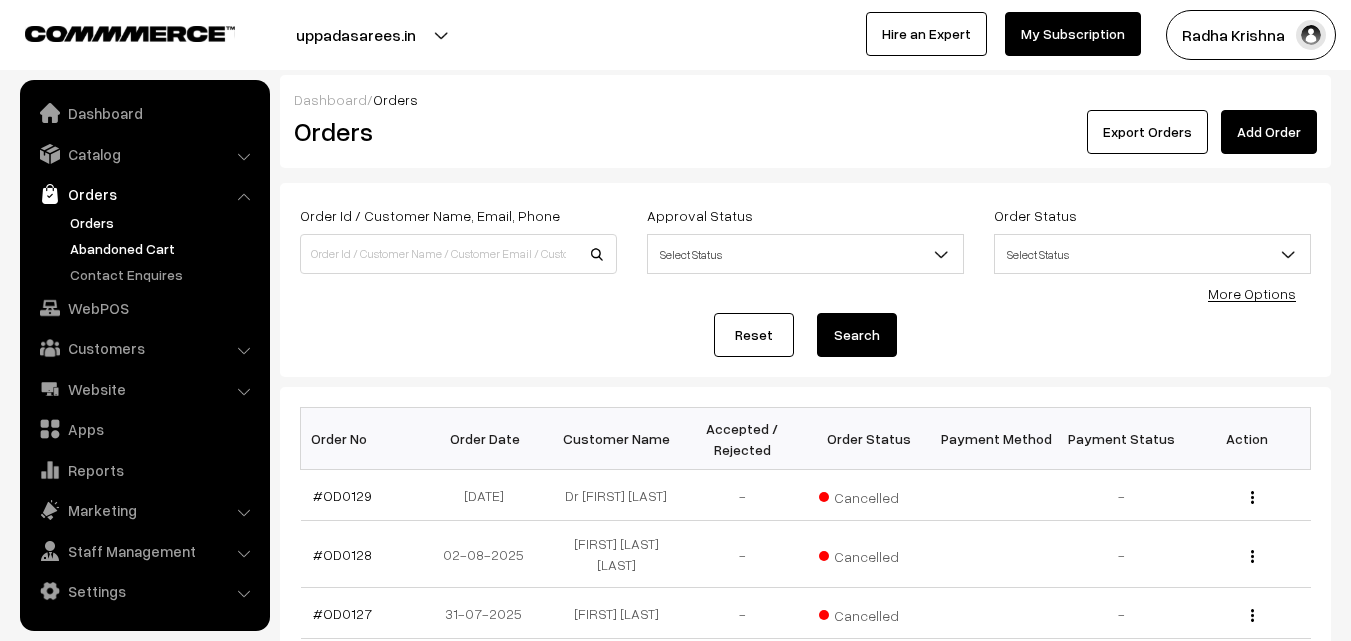 click on "Abandoned Cart" at bounding box center (164, 248) 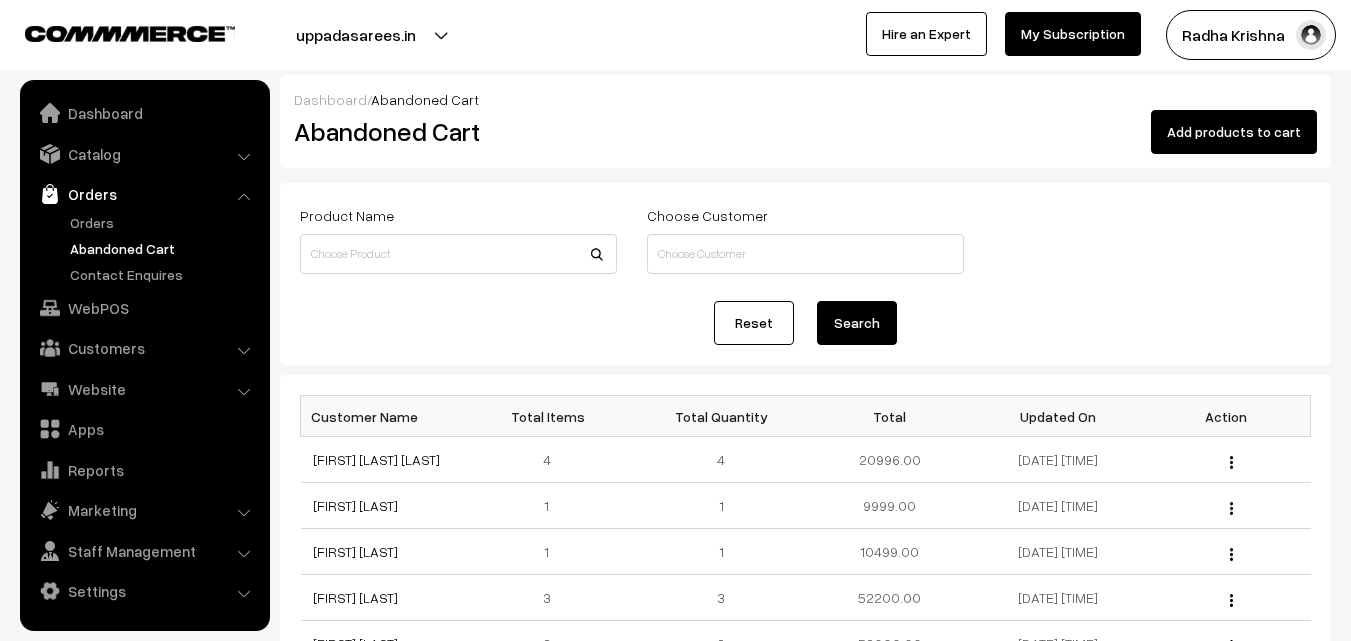 scroll, scrollTop: 0, scrollLeft: 0, axis: both 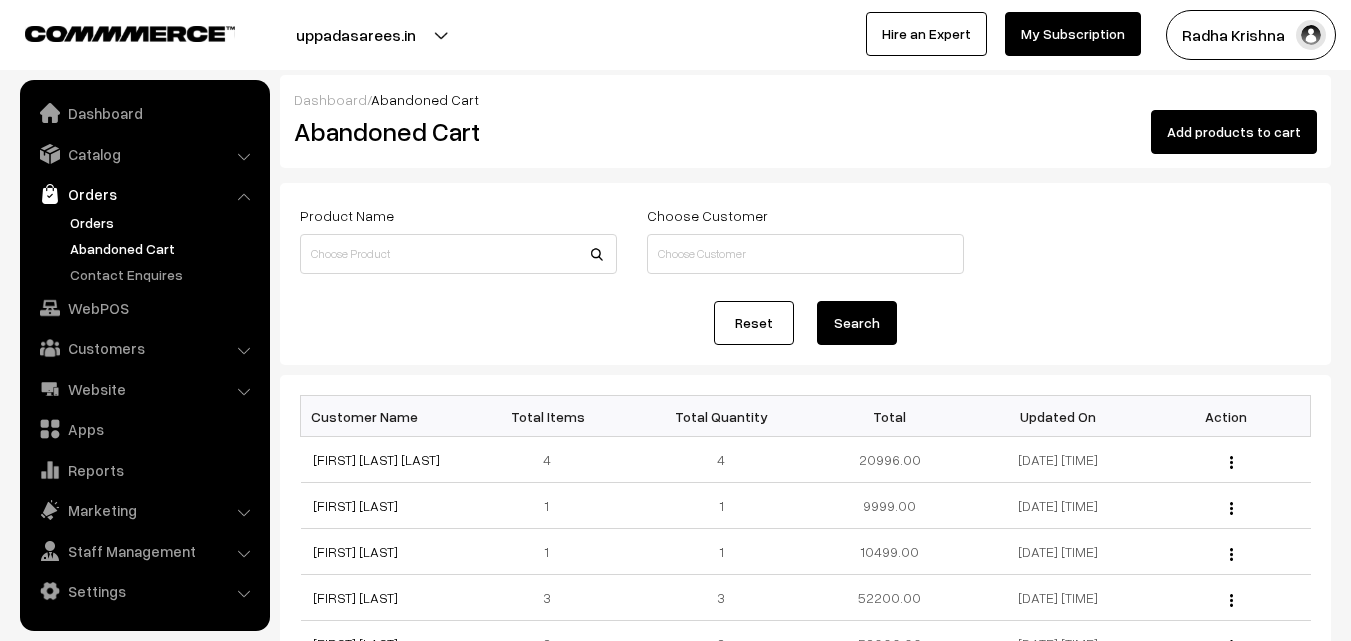 click on "Orders" at bounding box center (164, 222) 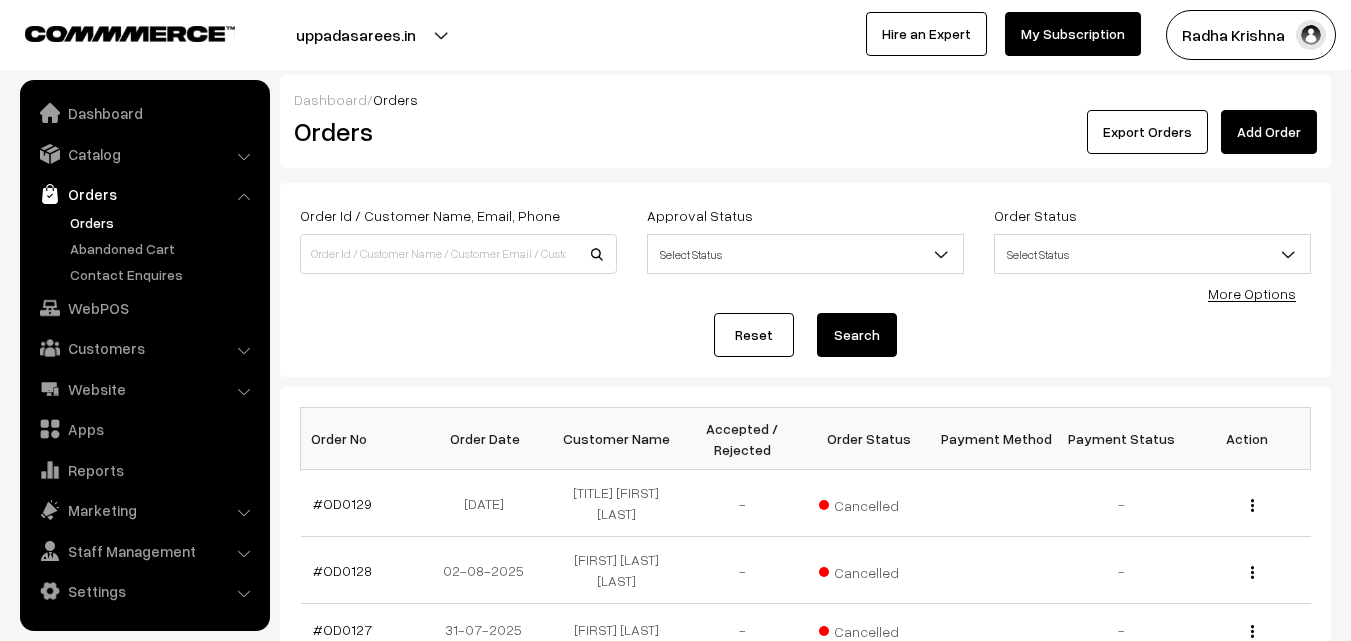 scroll, scrollTop: 0, scrollLeft: 0, axis: both 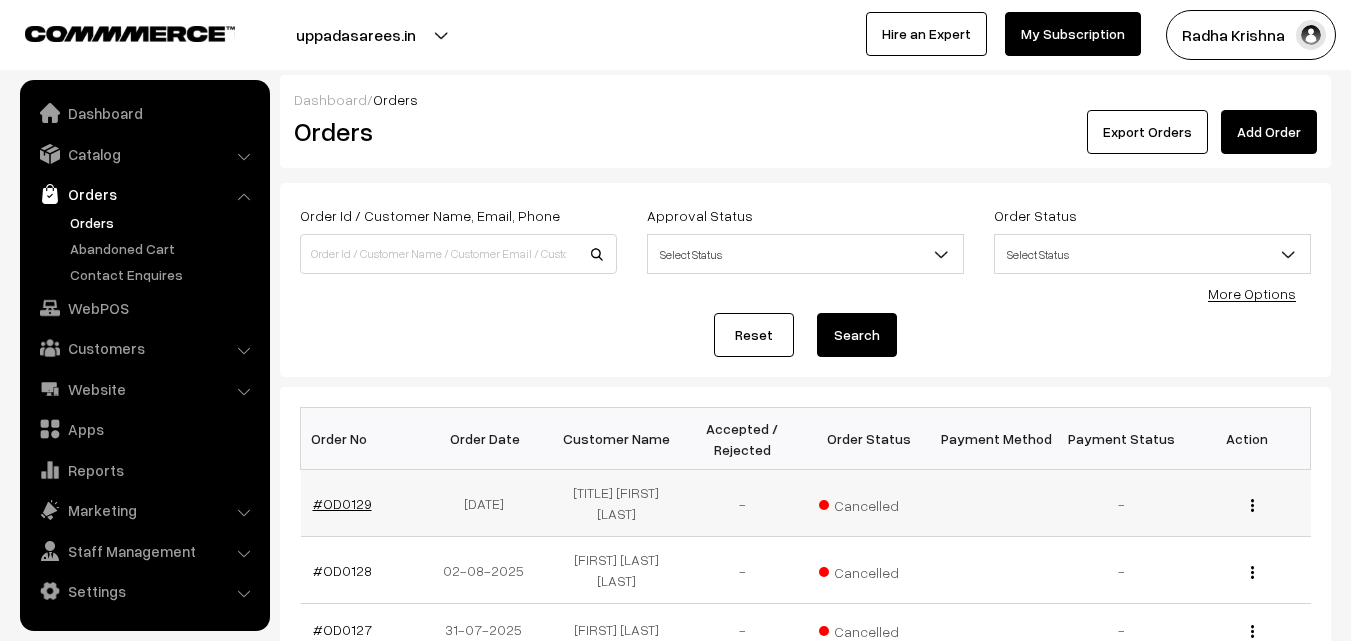 click on "#OD0129" at bounding box center [342, 503] 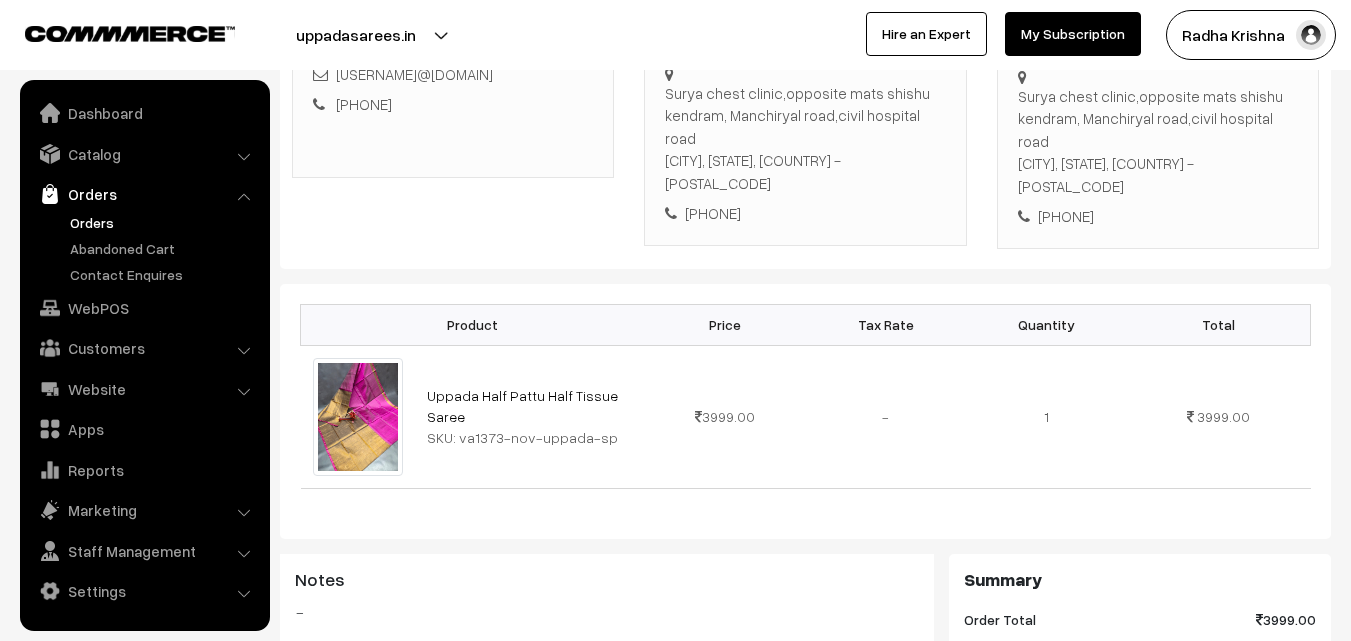 scroll, scrollTop: 400, scrollLeft: 0, axis: vertical 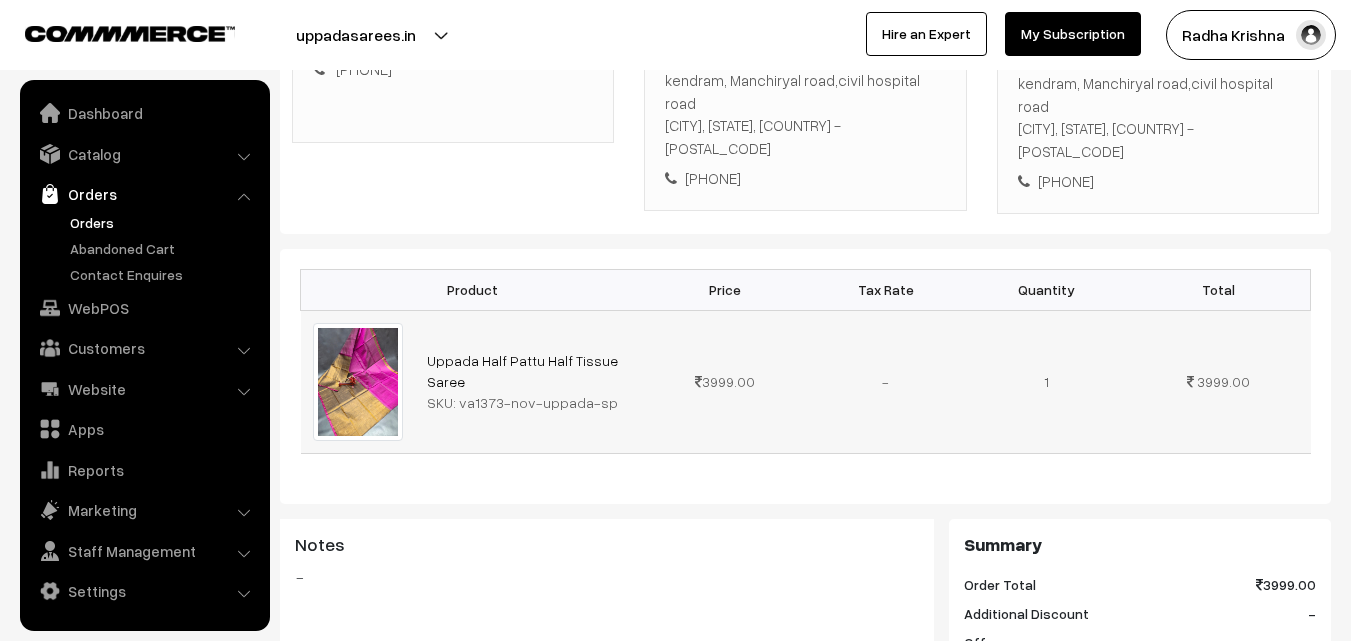 drag, startPoint x: 458, startPoint y: 360, endPoint x: 601, endPoint y: 361, distance: 143.0035 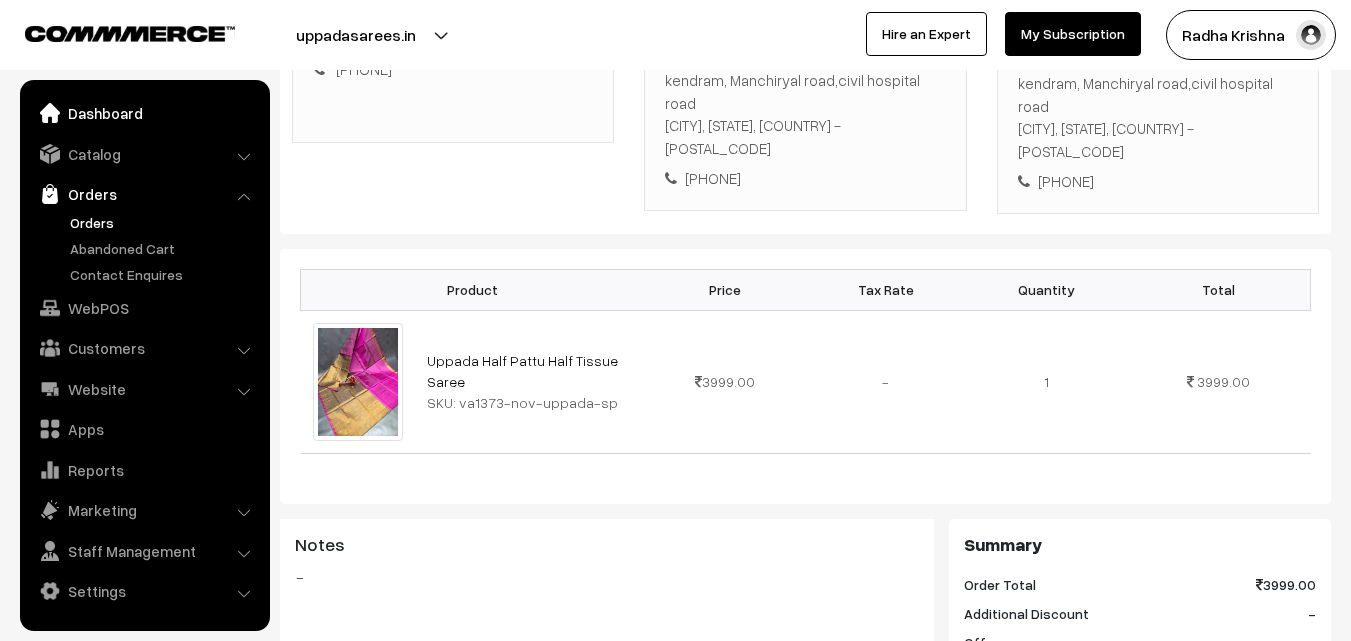 click on "Dashboard" at bounding box center (144, 113) 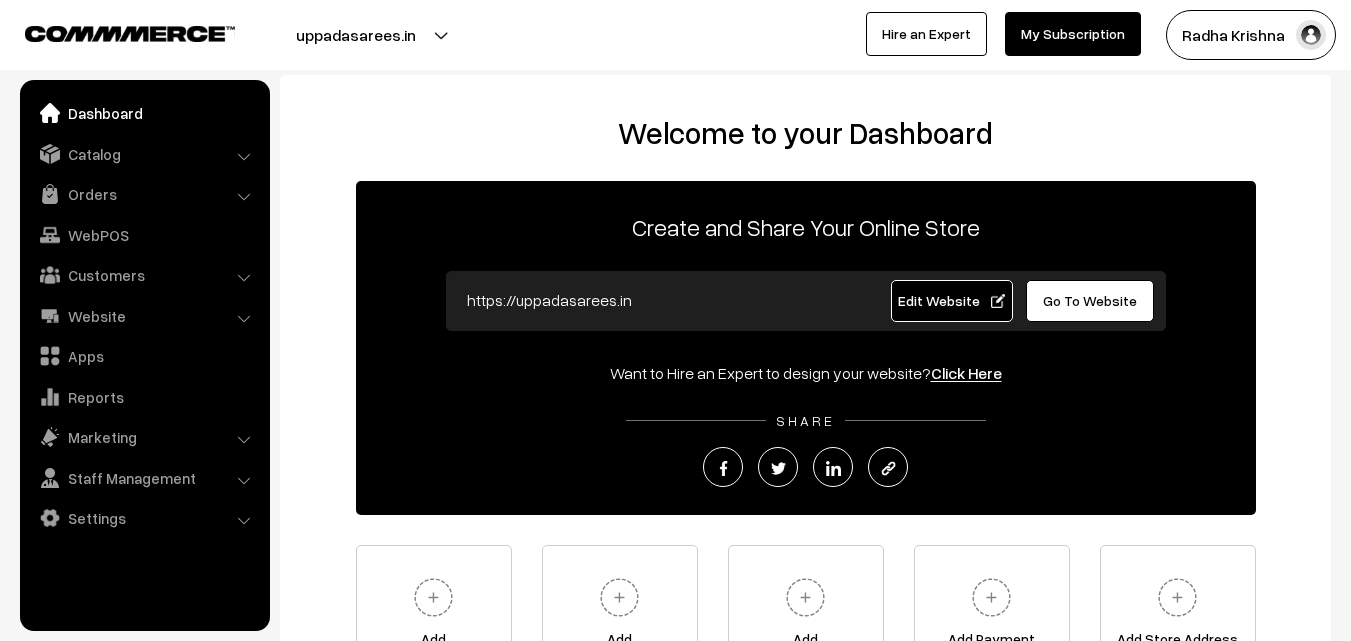 scroll, scrollTop: 0, scrollLeft: 0, axis: both 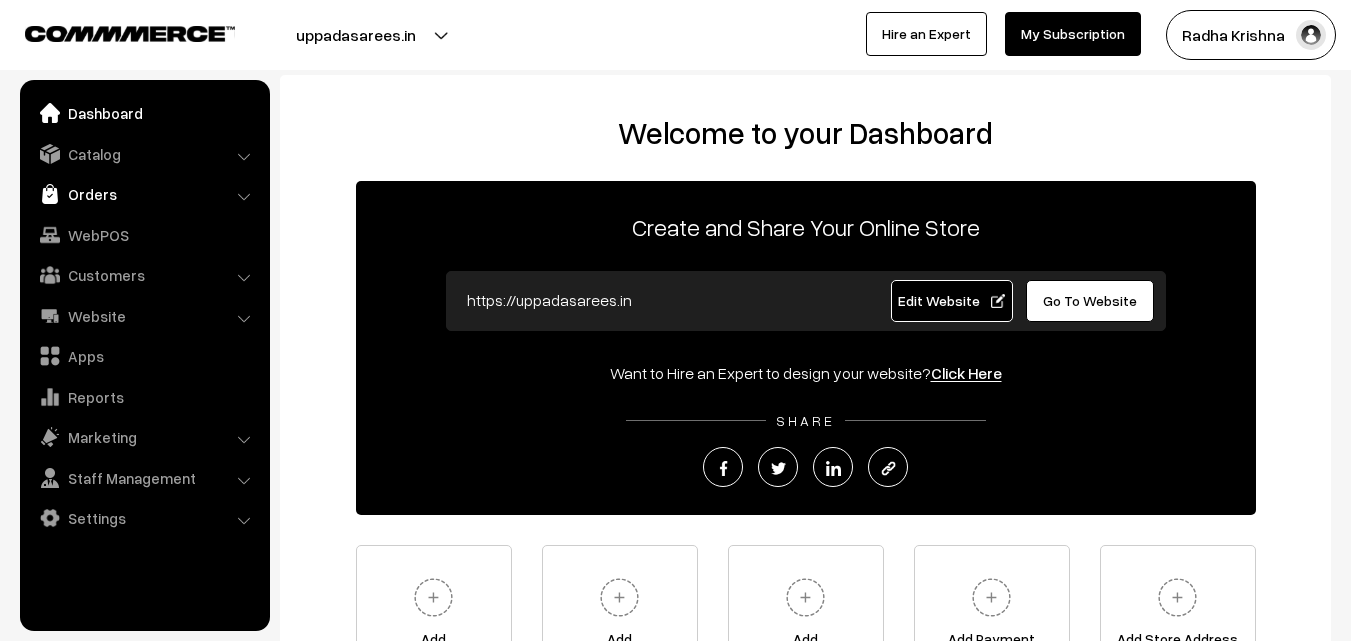 click on "Orders" at bounding box center (144, 194) 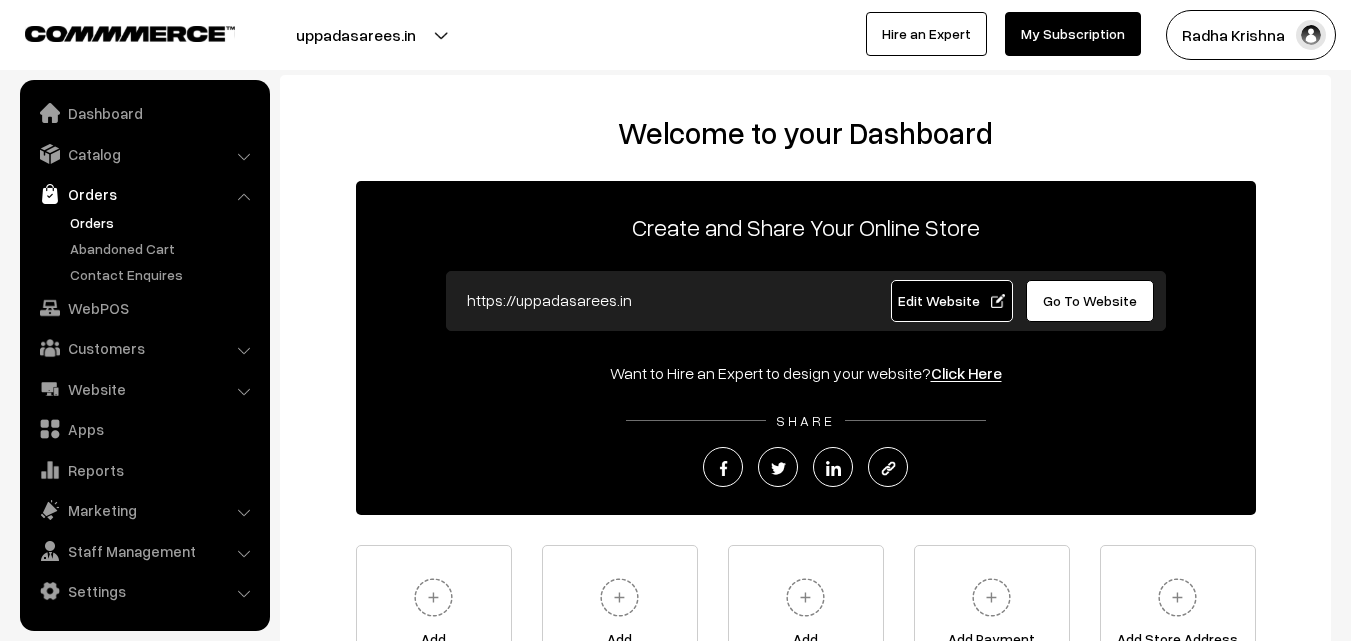click on "Orders" at bounding box center (164, 222) 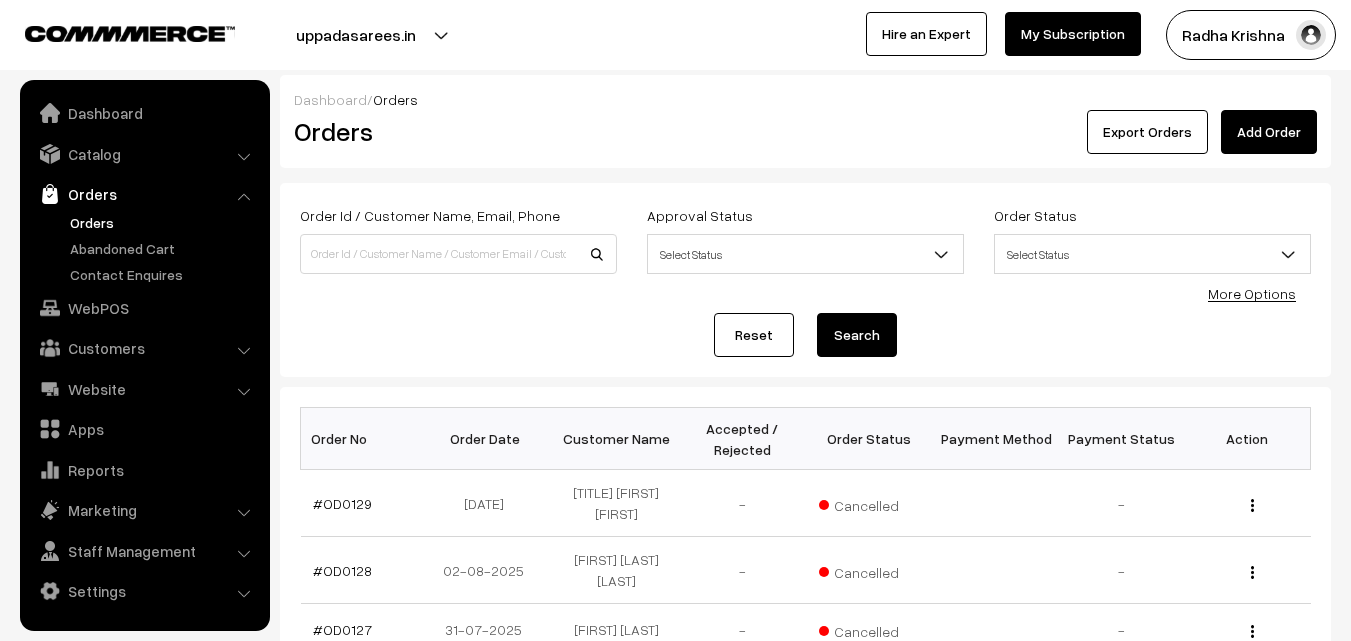 scroll, scrollTop: 0, scrollLeft: 0, axis: both 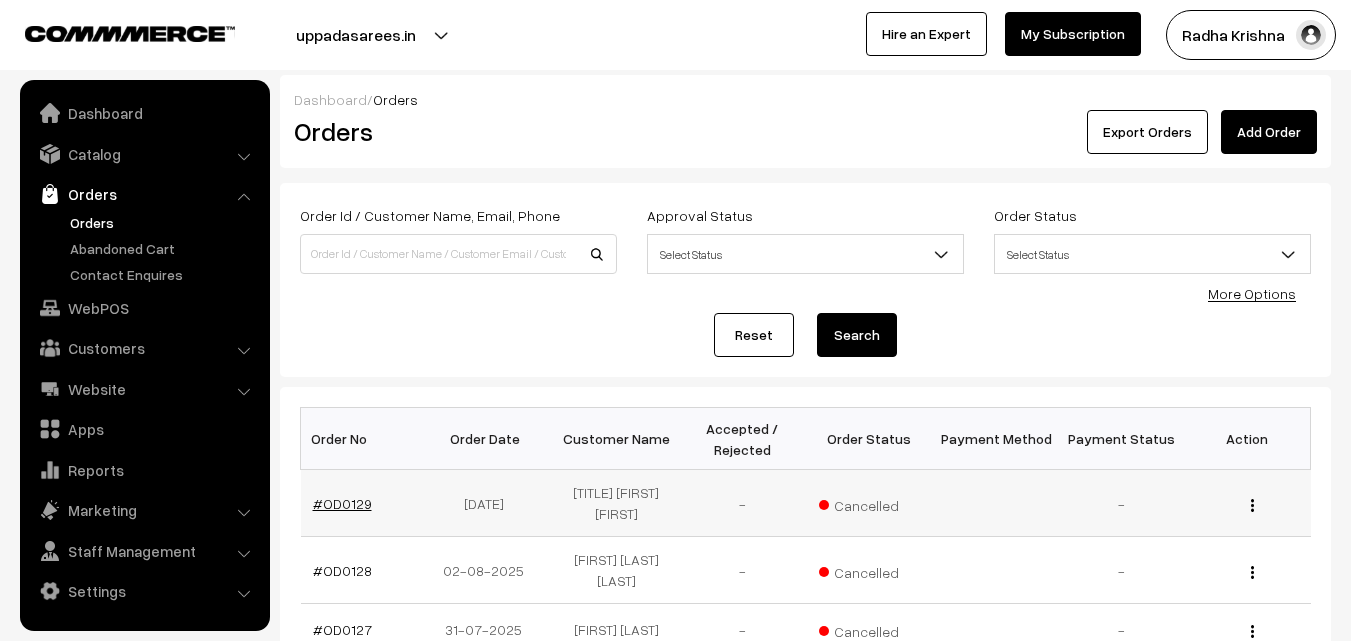 click on "#OD0129" at bounding box center (342, 503) 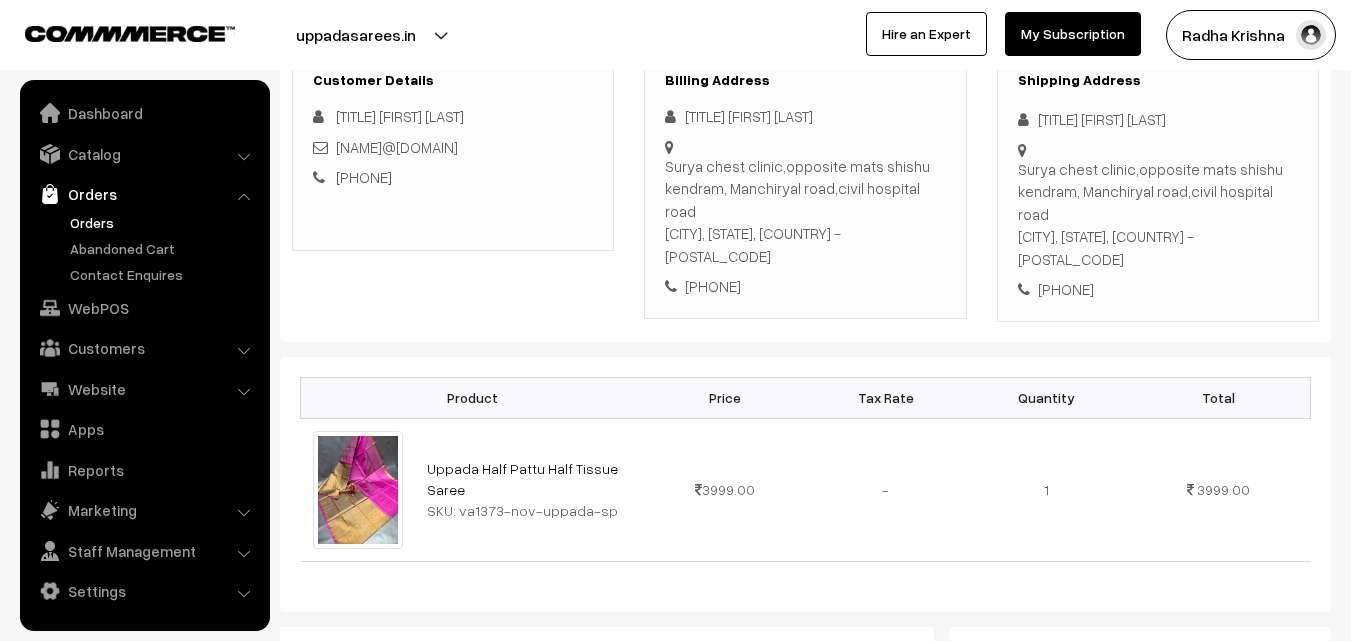 scroll, scrollTop: 300, scrollLeft: 0, axis: vertical 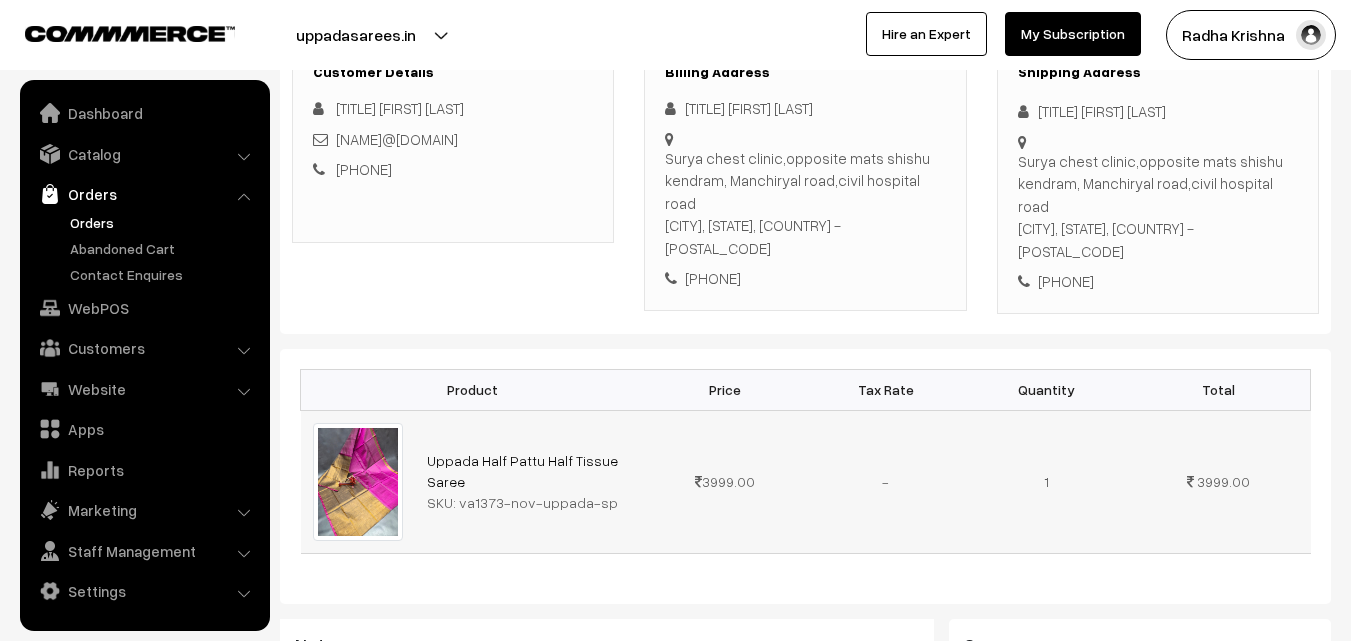 drag, startPoint x: 460, startPoint y: 462, endPoint x: 604, endPoint y: 465, distance: 144.03125 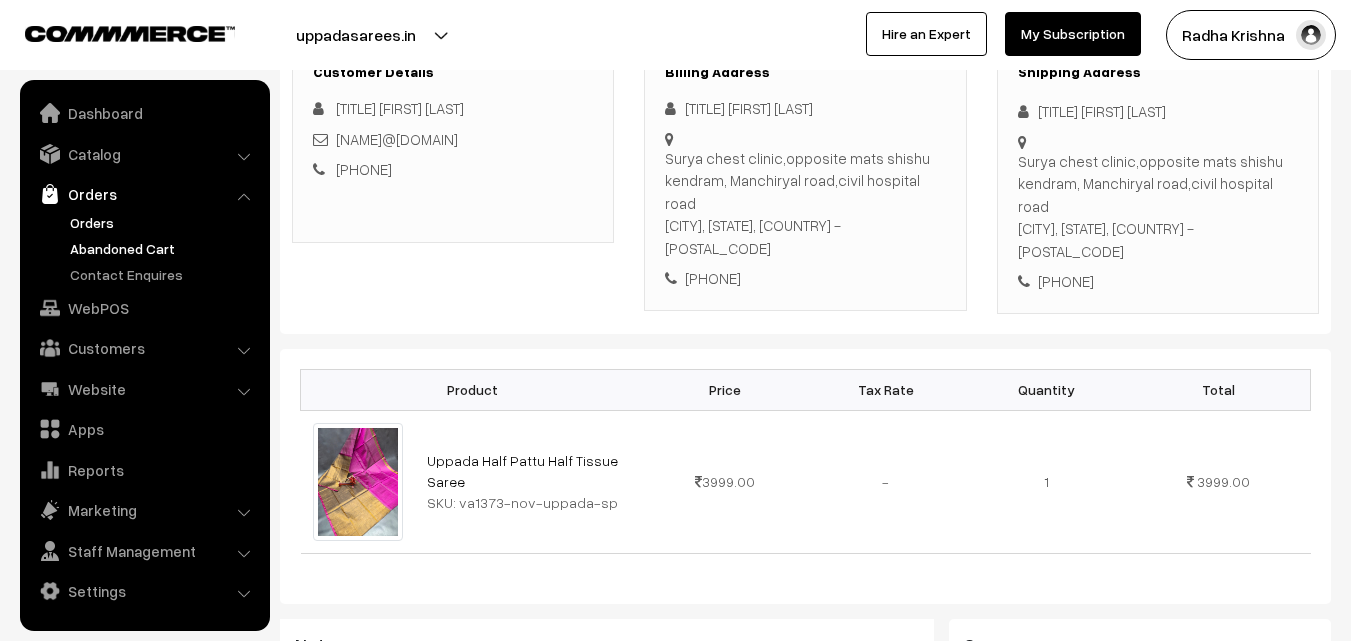 click on "Abandoned Cart" at bounding box center (164, 248) 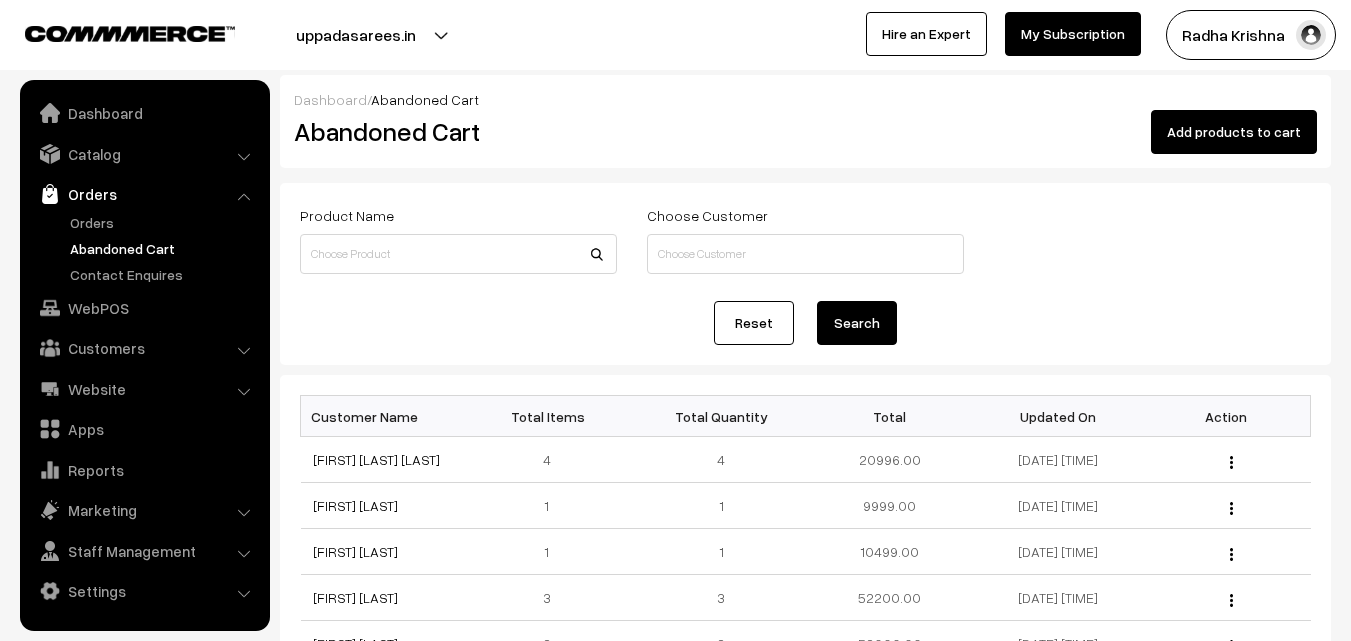 scroll, scrollTop: 0, scrollLeft: 0, axis: both 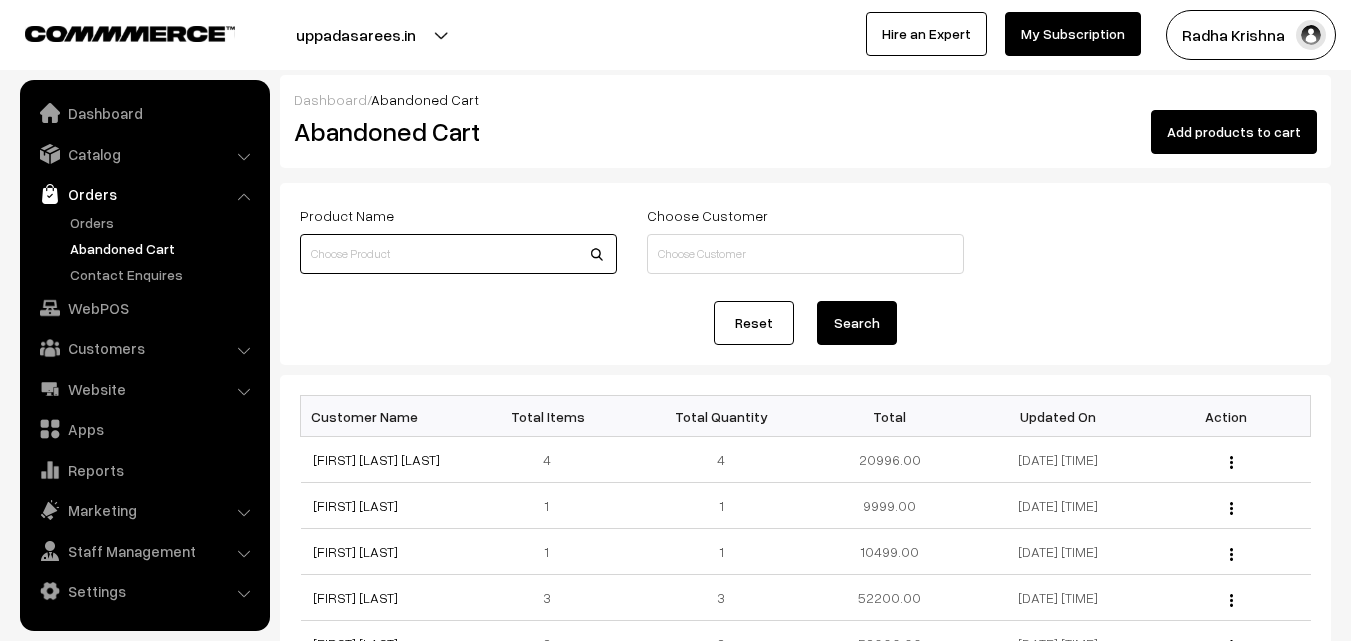 paste on "va1373-nov-uppada-sp" 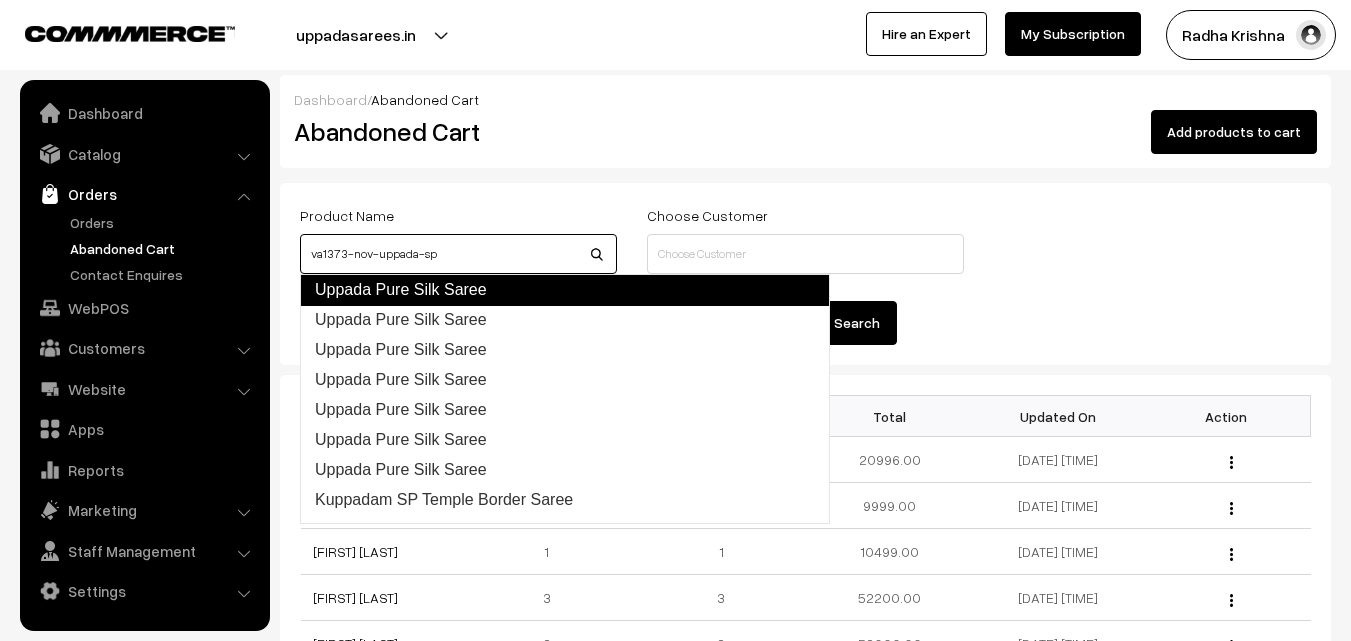 type on "va1373-nov-uppada-sp" 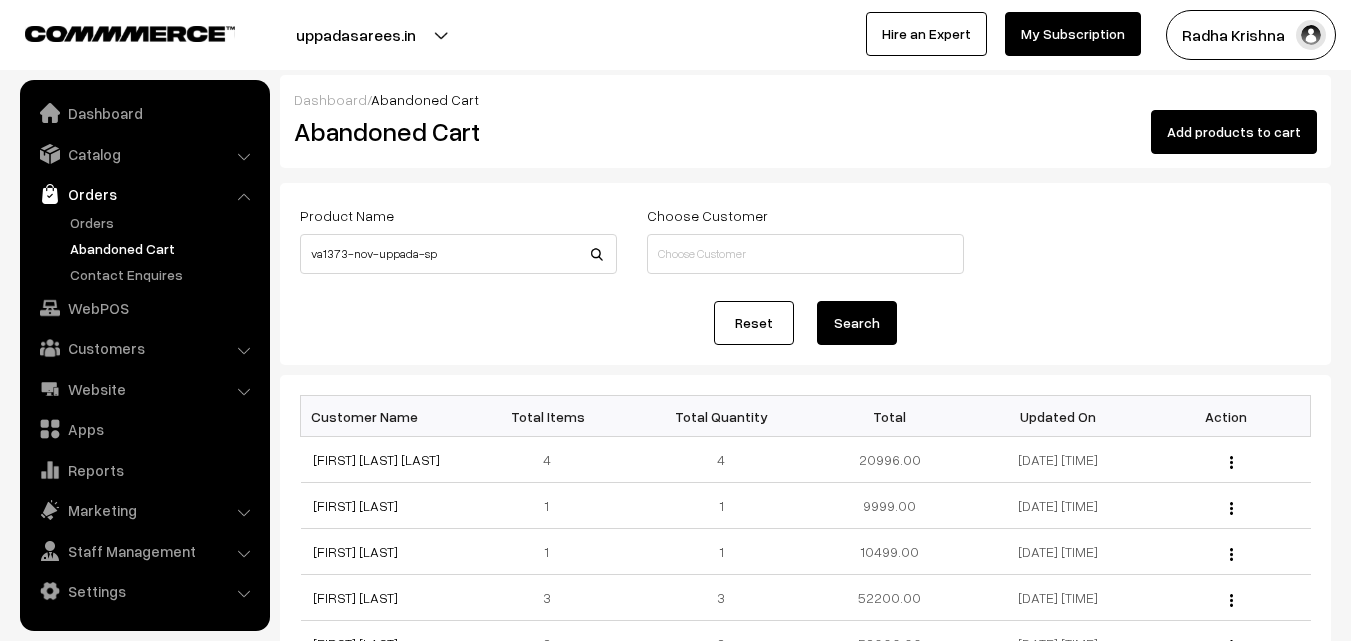 click on "Search" at bounding box center [857, 323] 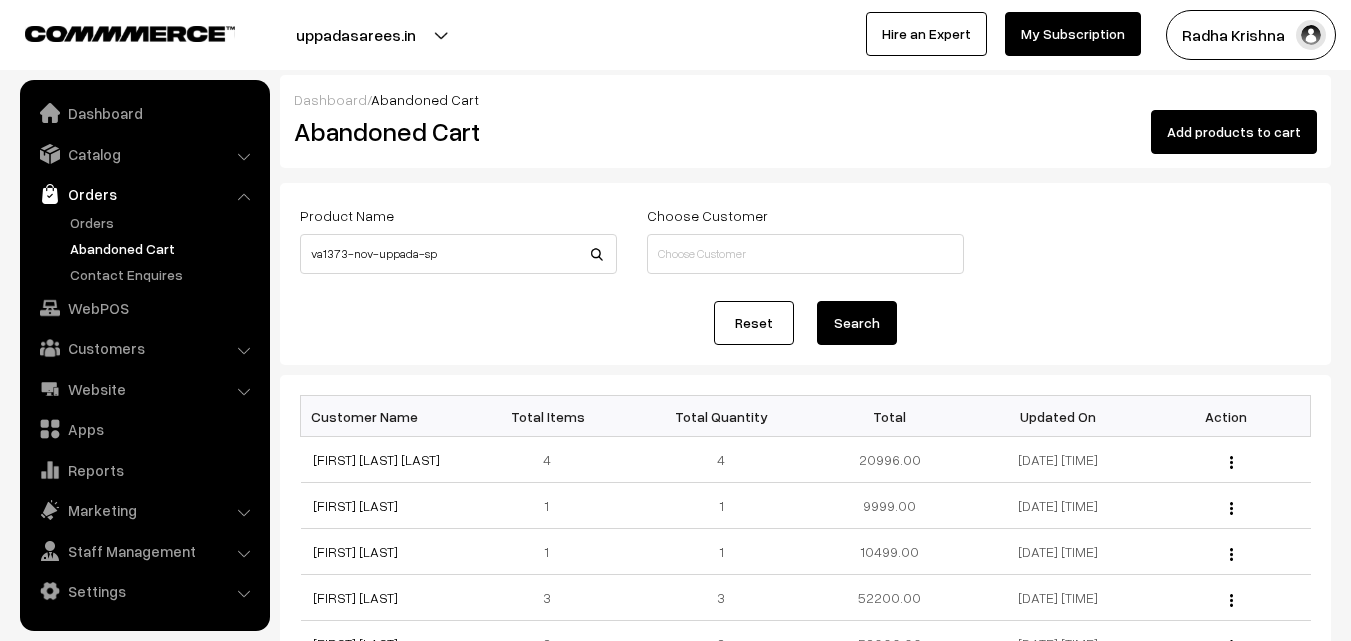 scroll, scrollTop: 0, scrollLeft: 0, axis: both 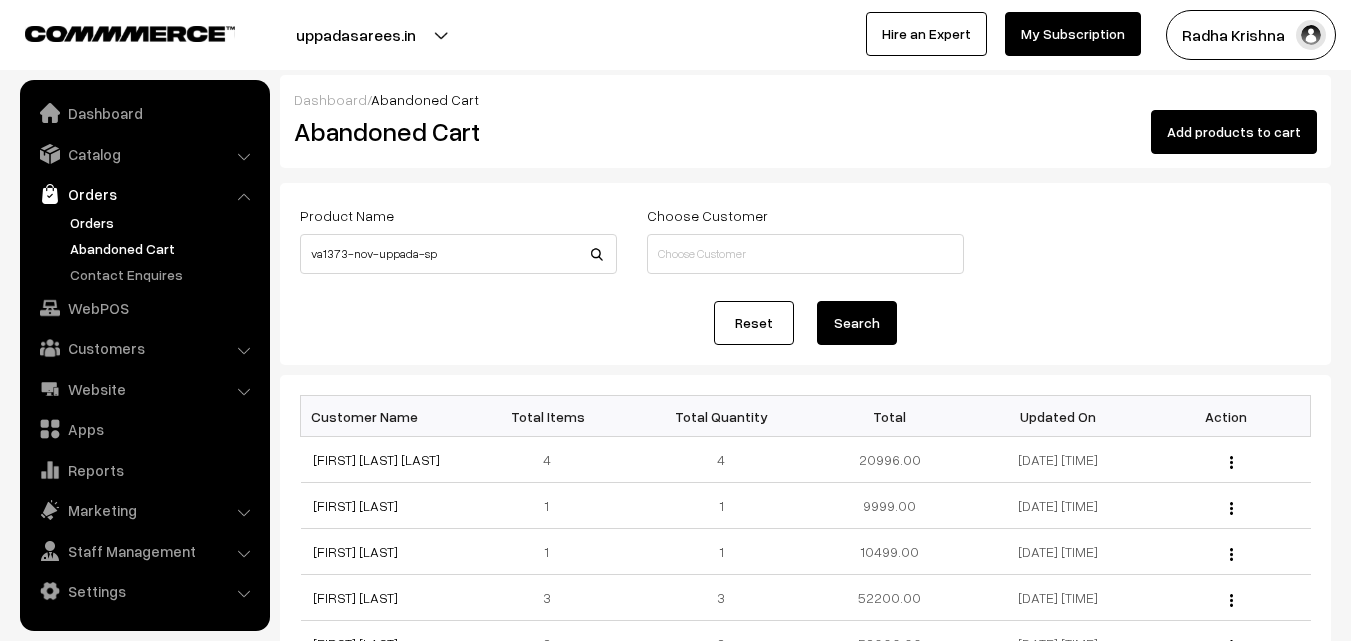 click on "Orders" at bounding box center [164, 222] 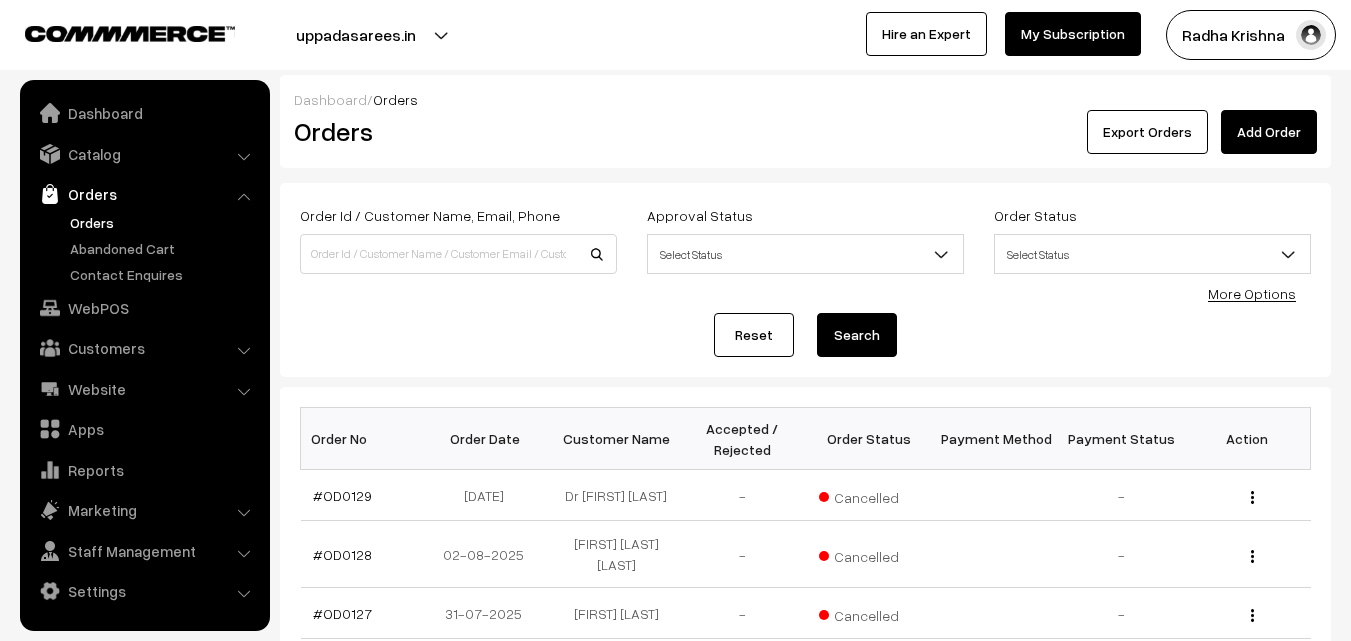 scroll, scrollTop: 0, scrollLeft: 0, axis: both 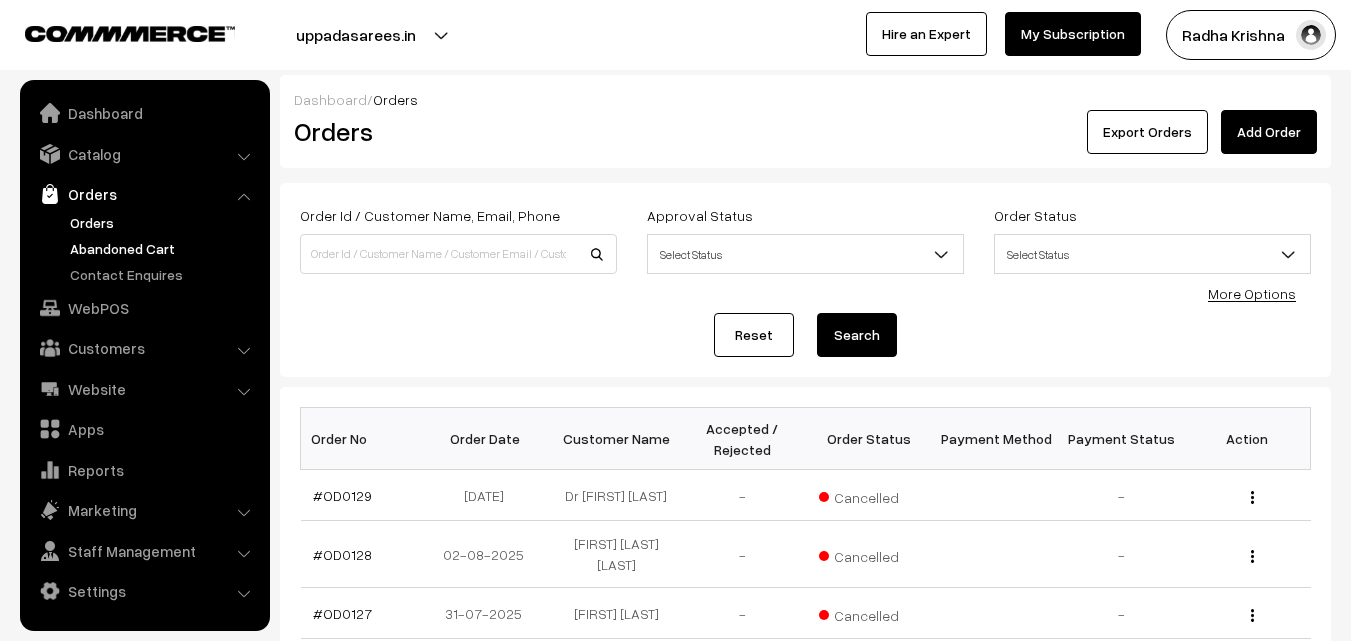 click on "Abandoned Cart" at bounding box center (164, 248) 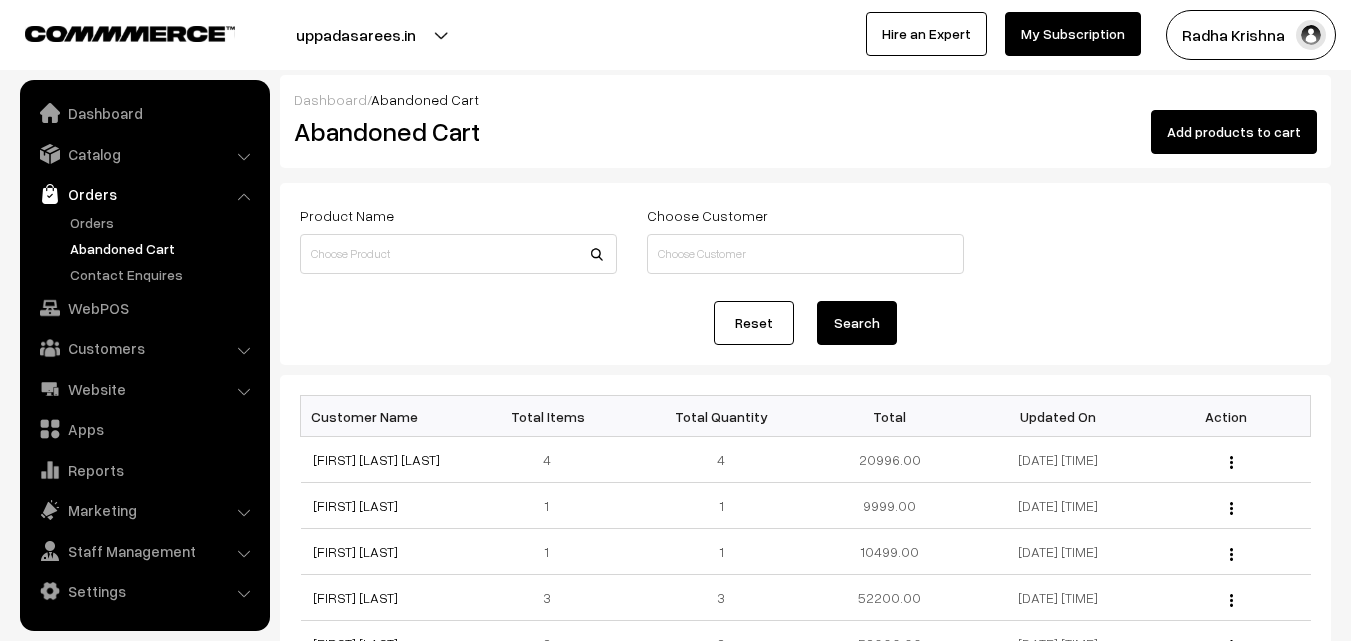 scroll, scrollTop: 0, scrollLeft: 0, axis: both 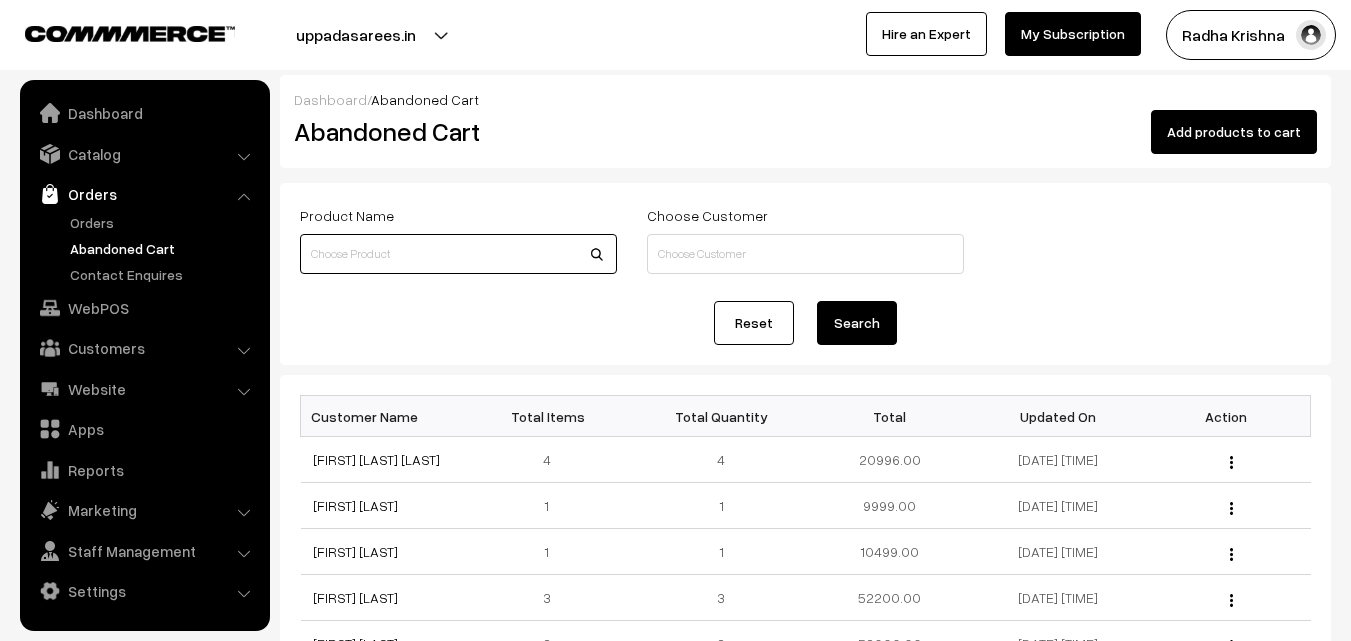 paste on "va1373-nov-uppada-sp" 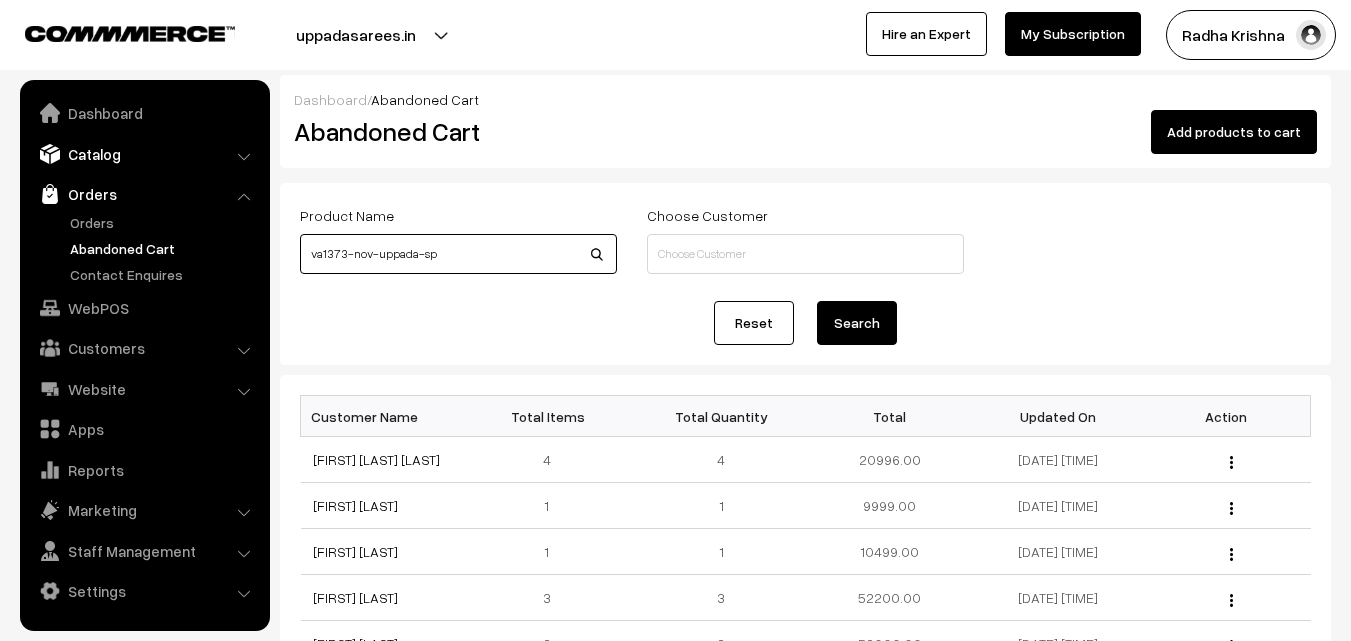 type on "va1373-nov-uppada-sp" 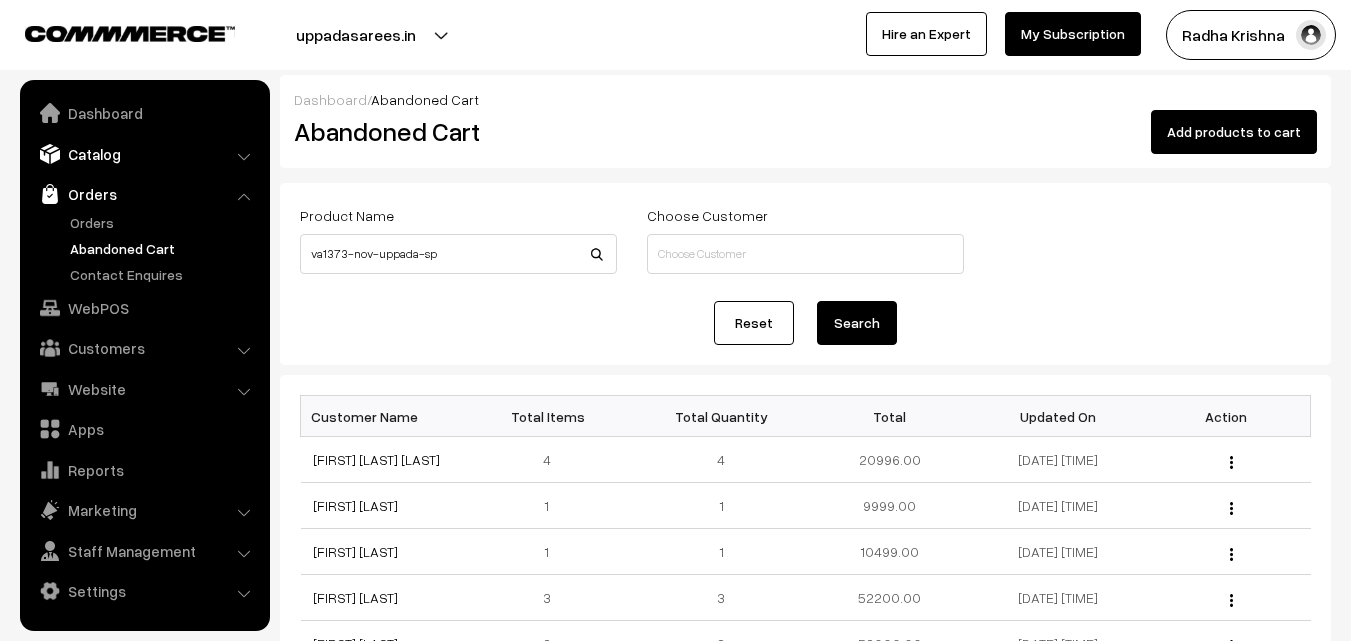 click on "Catalog" at bounding box center (144, 154) 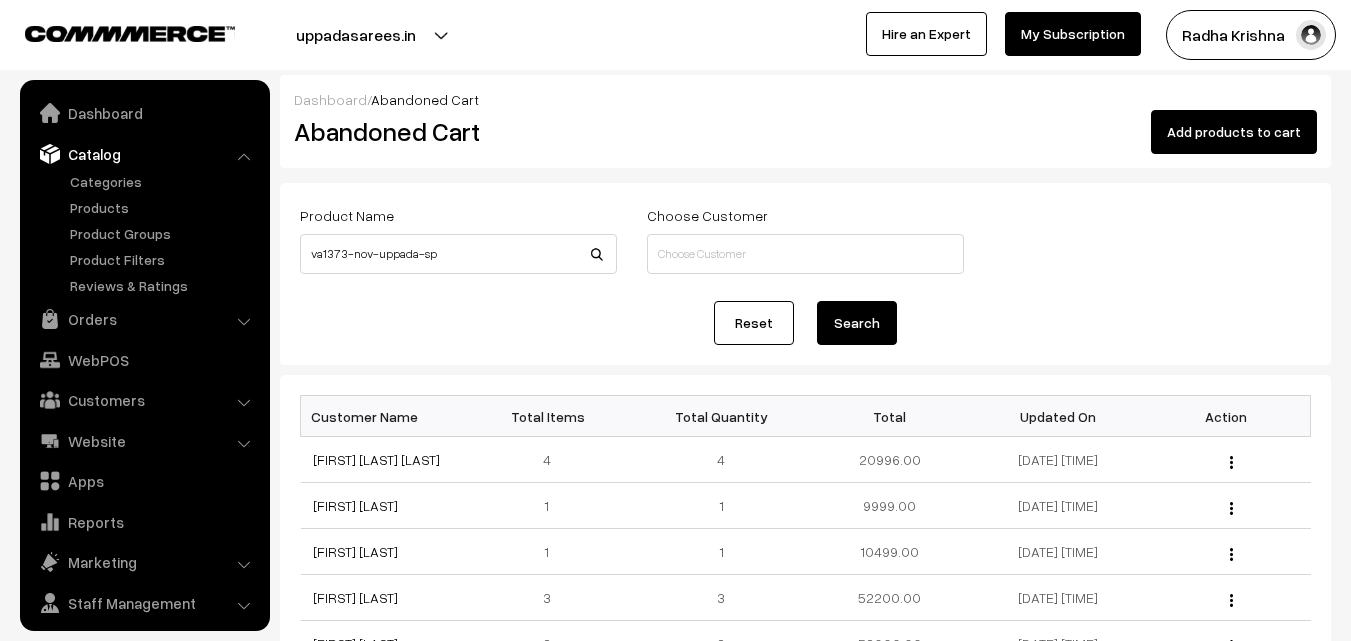 click on "Catalog" at bounding box center [144, 154] 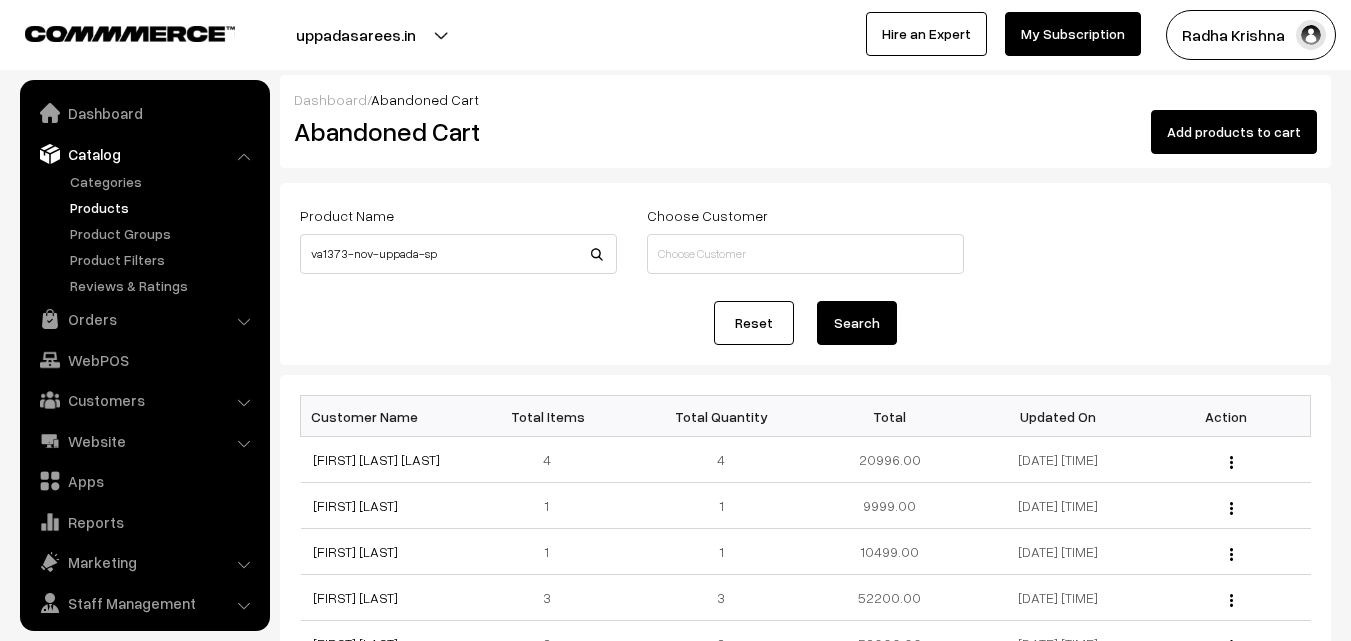 click on "Products" at bounding box center [164, 207] 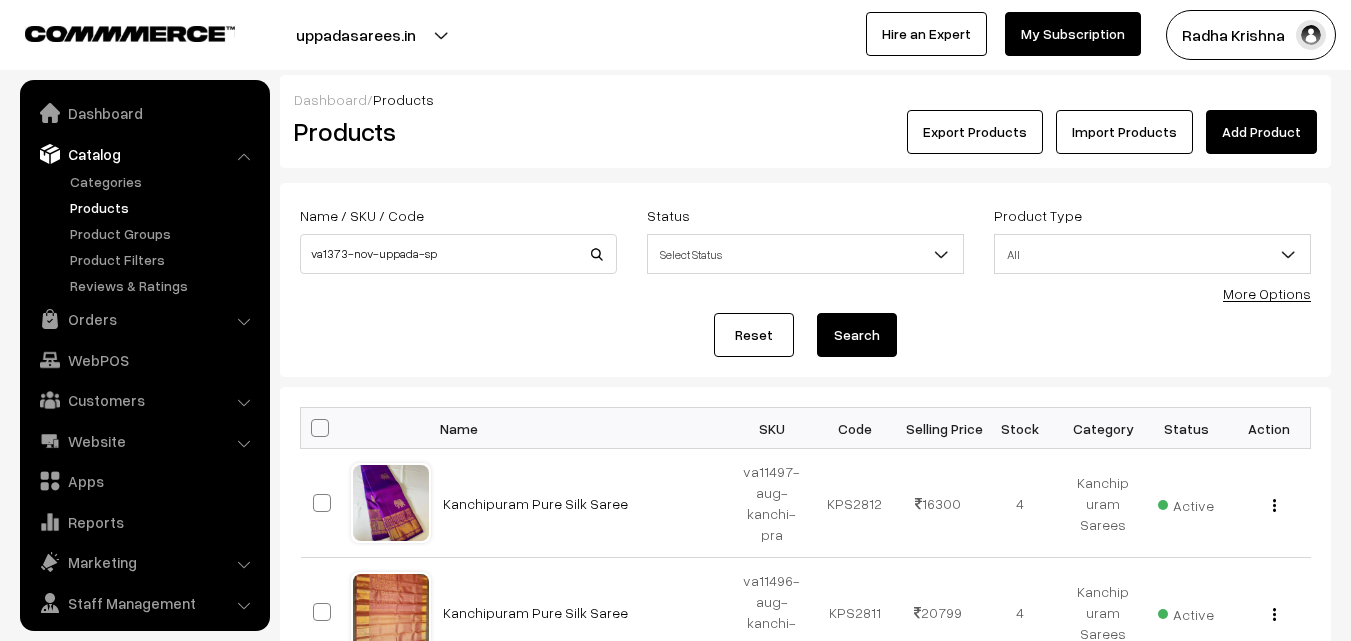 scroll, scrollTop: 0, scrollLeft: 0, axis: both 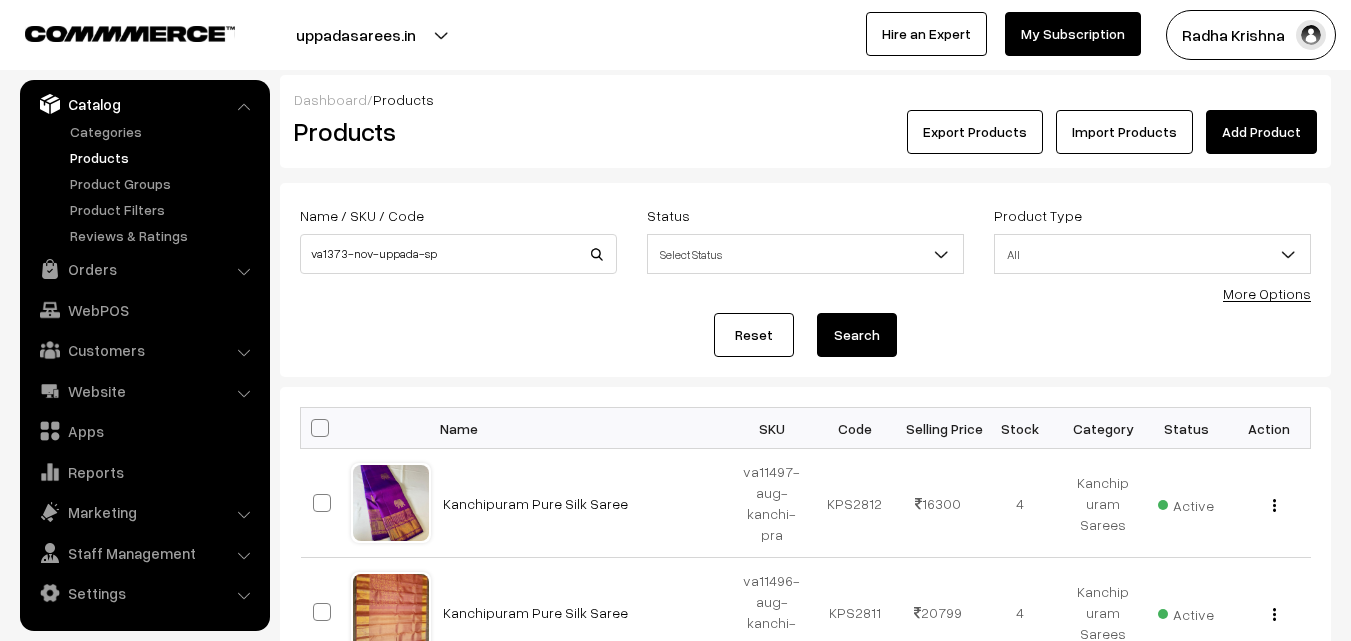 type on "va1373-nov-uppada-sp" 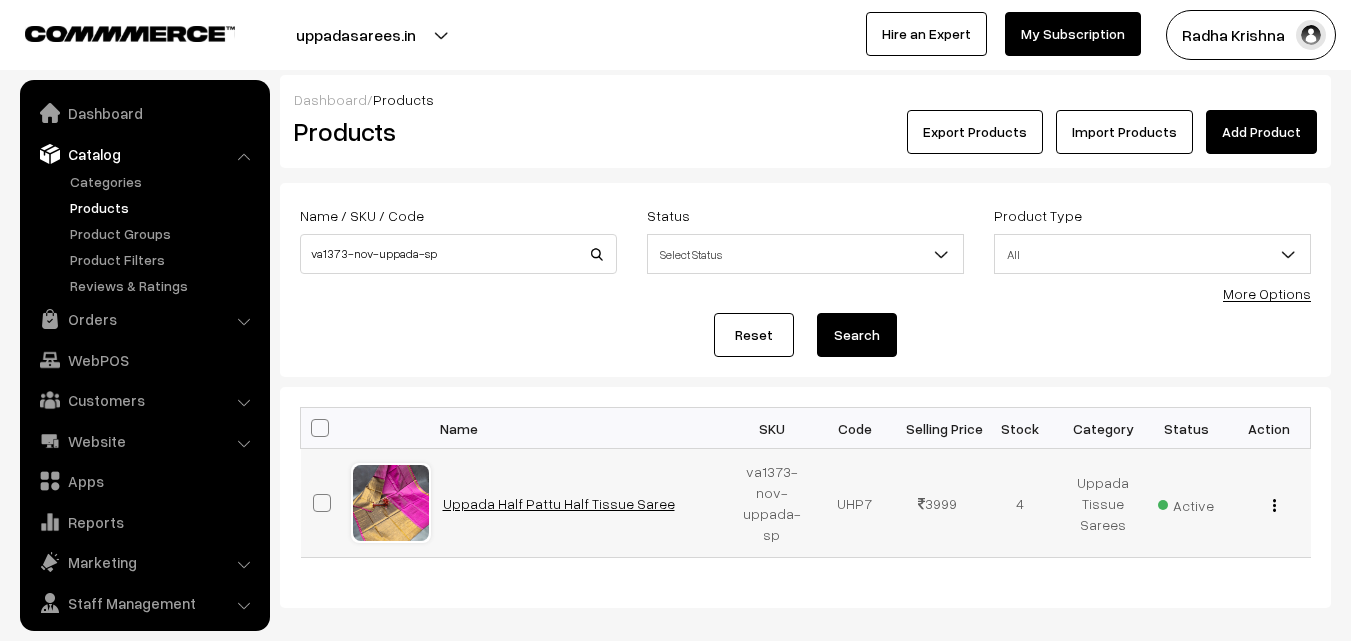 scroll, scrollTop: 0, scrollLeft: 0, axis: both 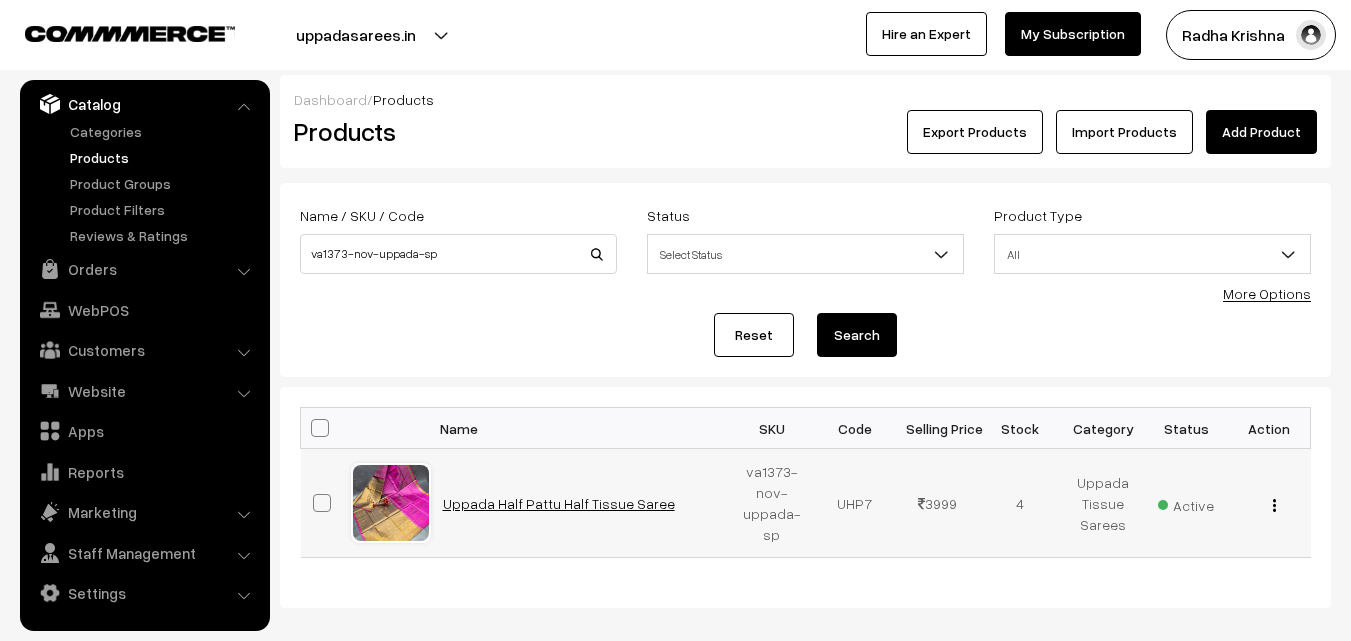 click on "Uppada Half Pattu Half Tissue Saree" at bounding box center [559, 503] 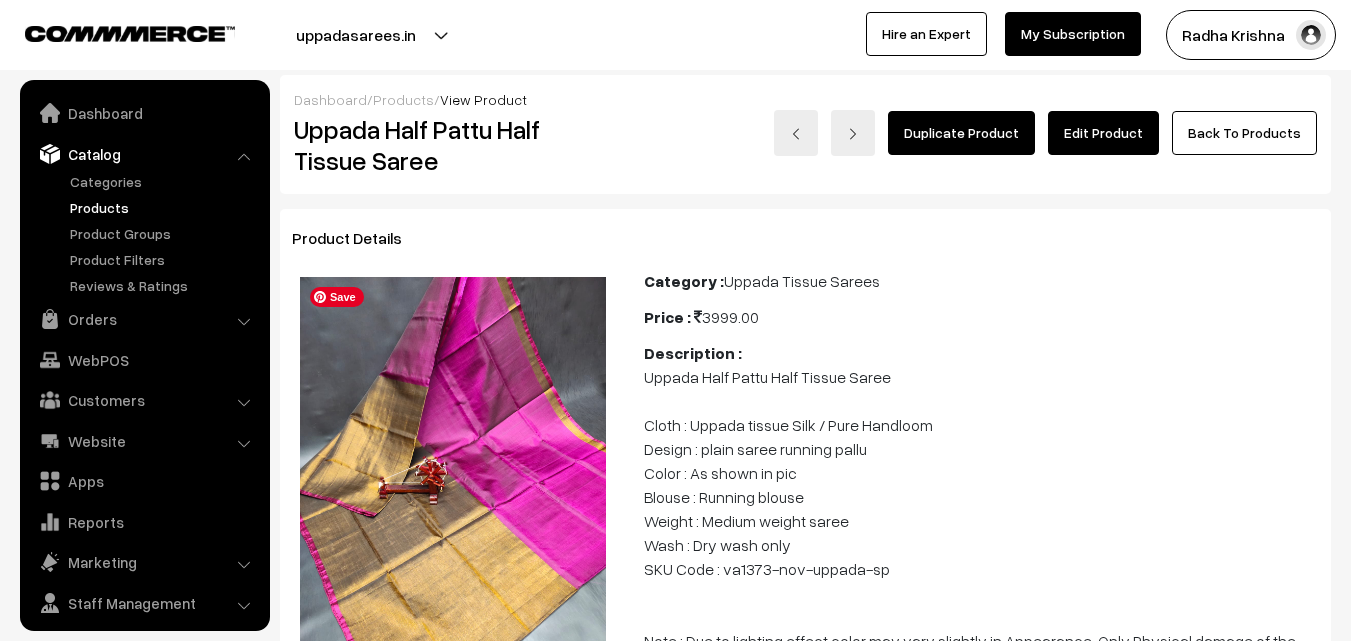 scroll, scrollTop: 0, scrollLeft: 0, axis: both 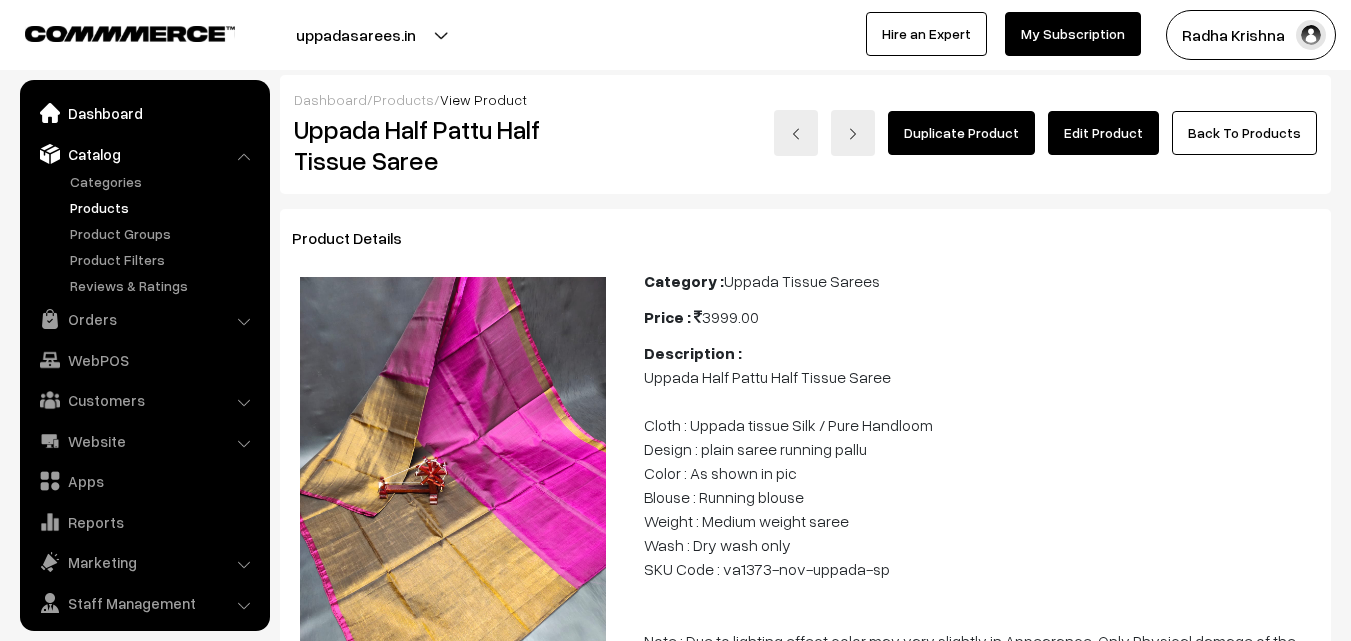 click on "Dashboard" at bounding box center (144, 113) 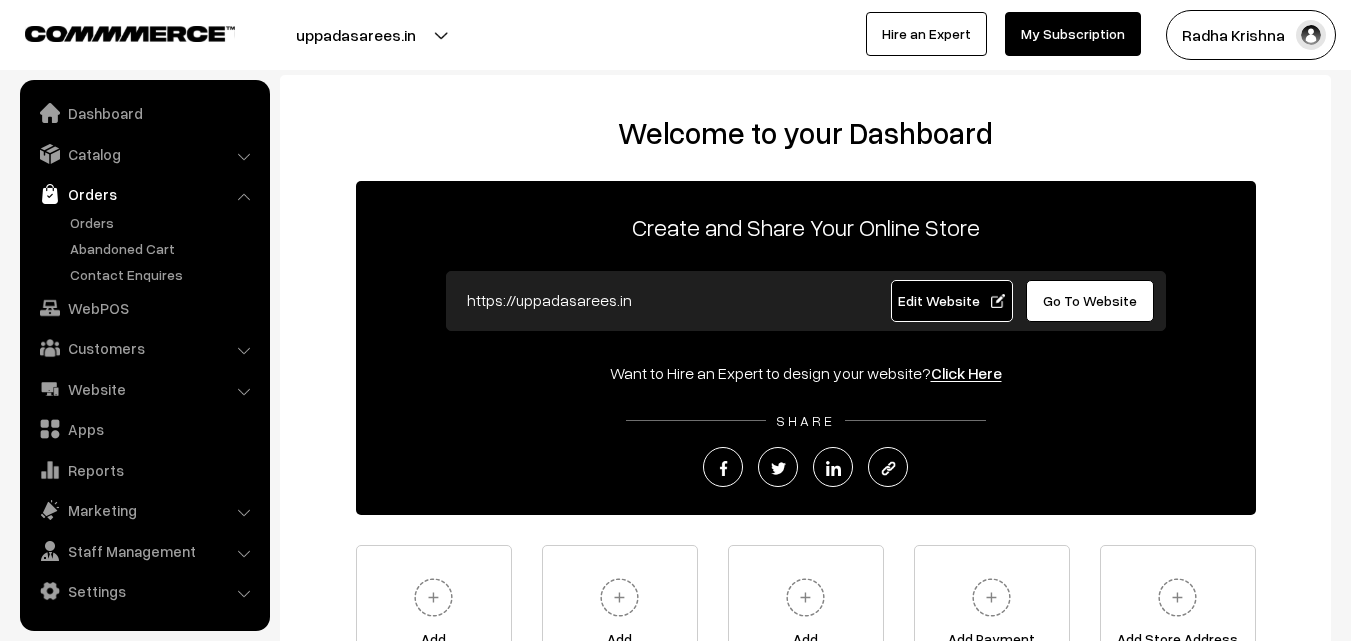 scroll, scrollTop: 0, scrollLeft: 0, axis: both 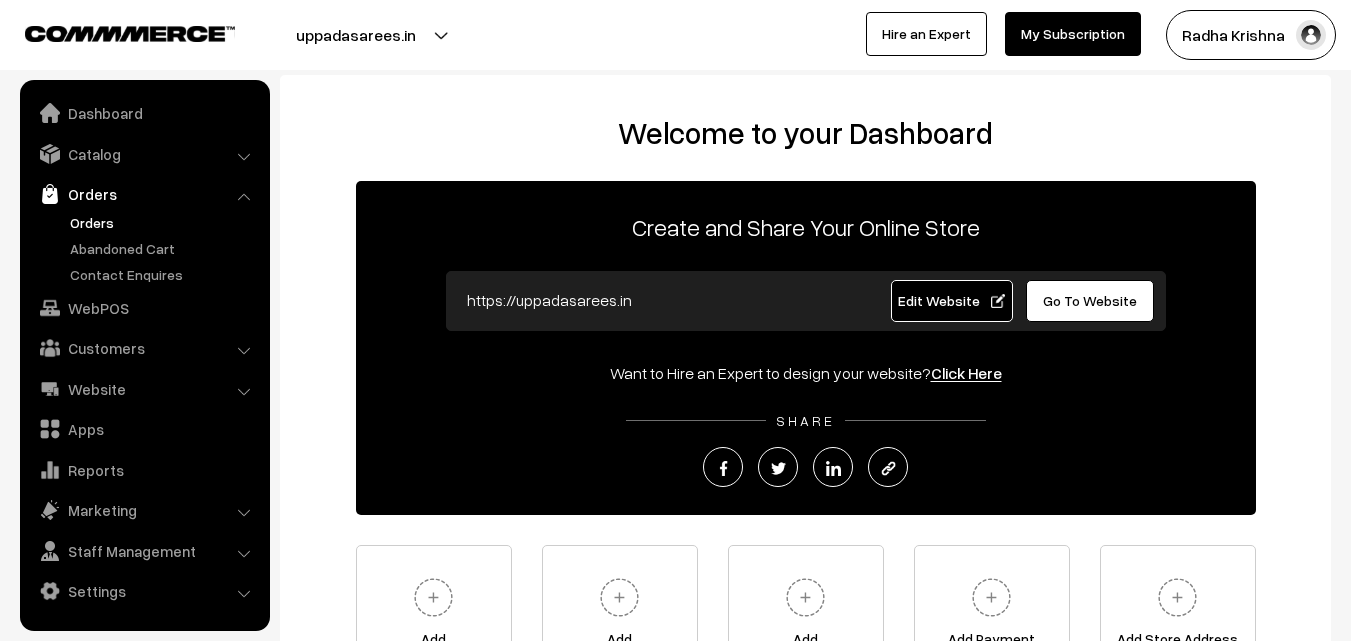 click on "Orders" at bounding box center [164, 222] 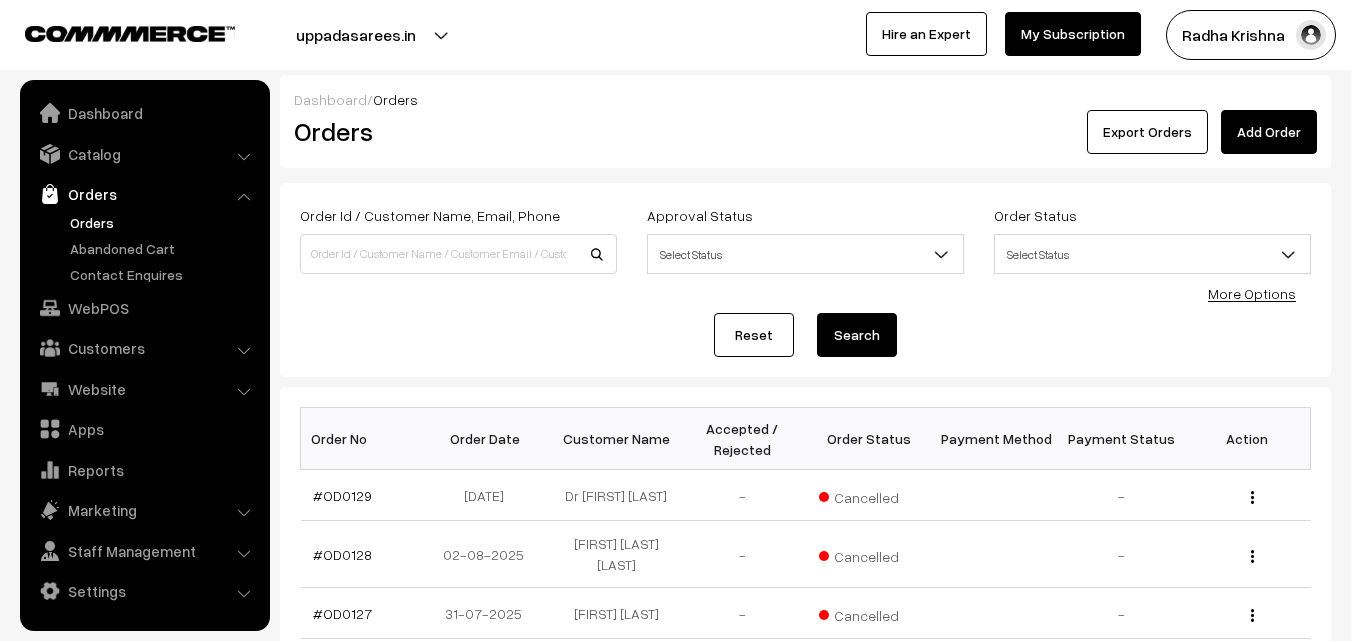 scroll, scrollTop: 0, scrollLeft: 0, axis: both 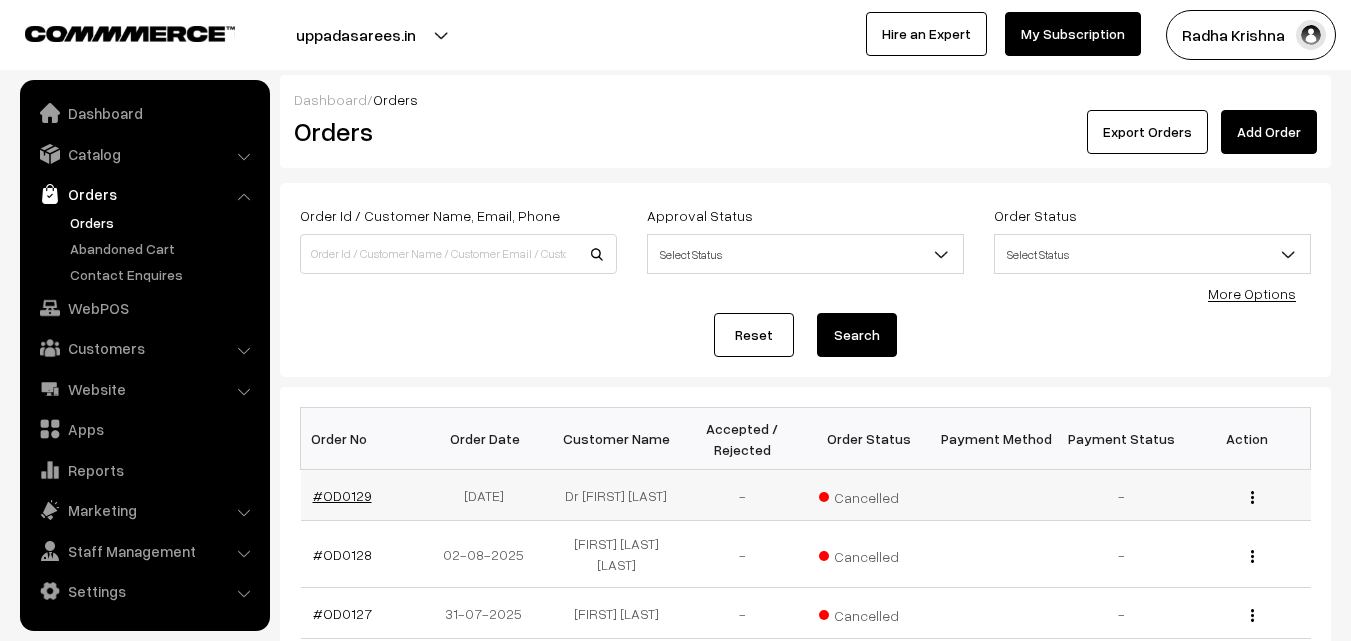 click on "#OD0129" at bounding box center [342, 495] 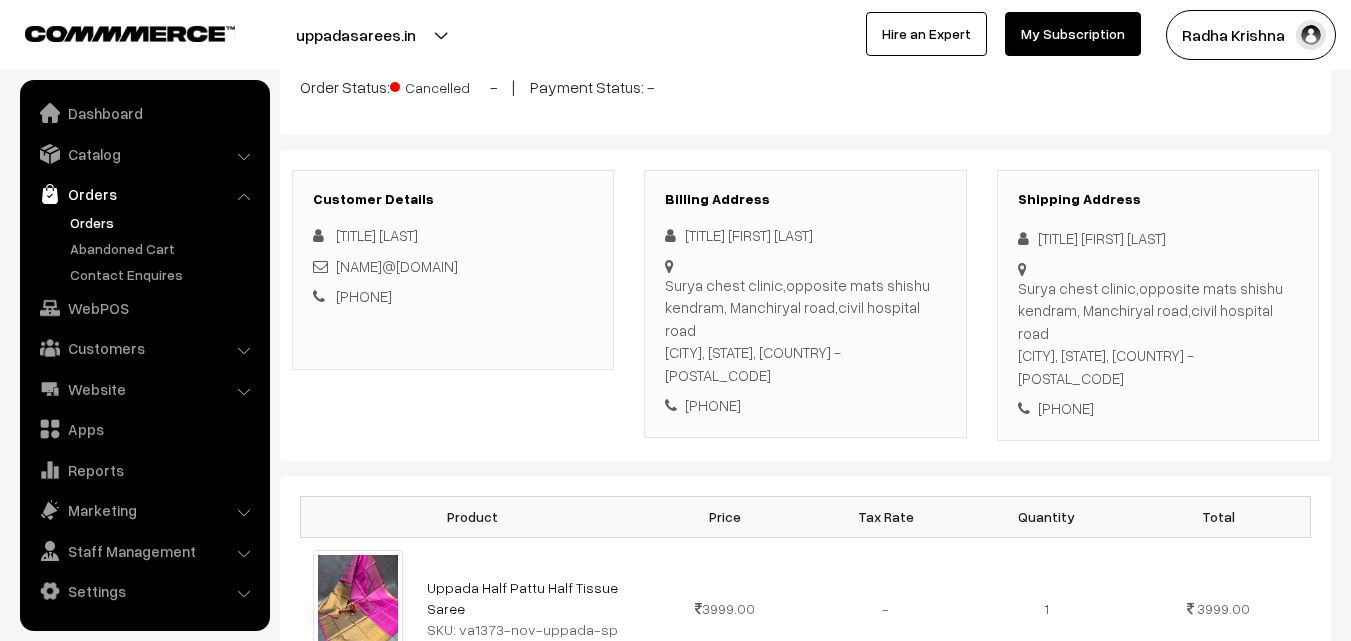 scroll, scrollTop: 200, scrollLeft: 0, axis: vertical 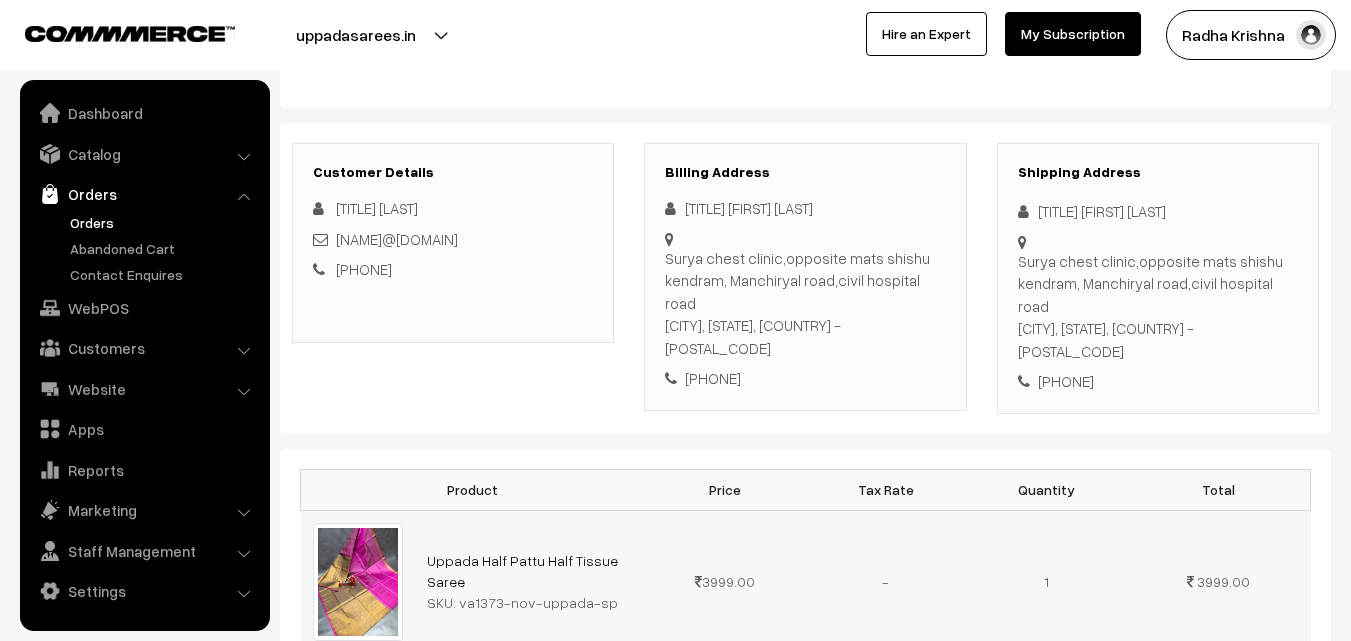 drag, startPoint x: 457, startPoint y: 557, endPoint x: 612, endPoint y: 560, distance: 155.02902 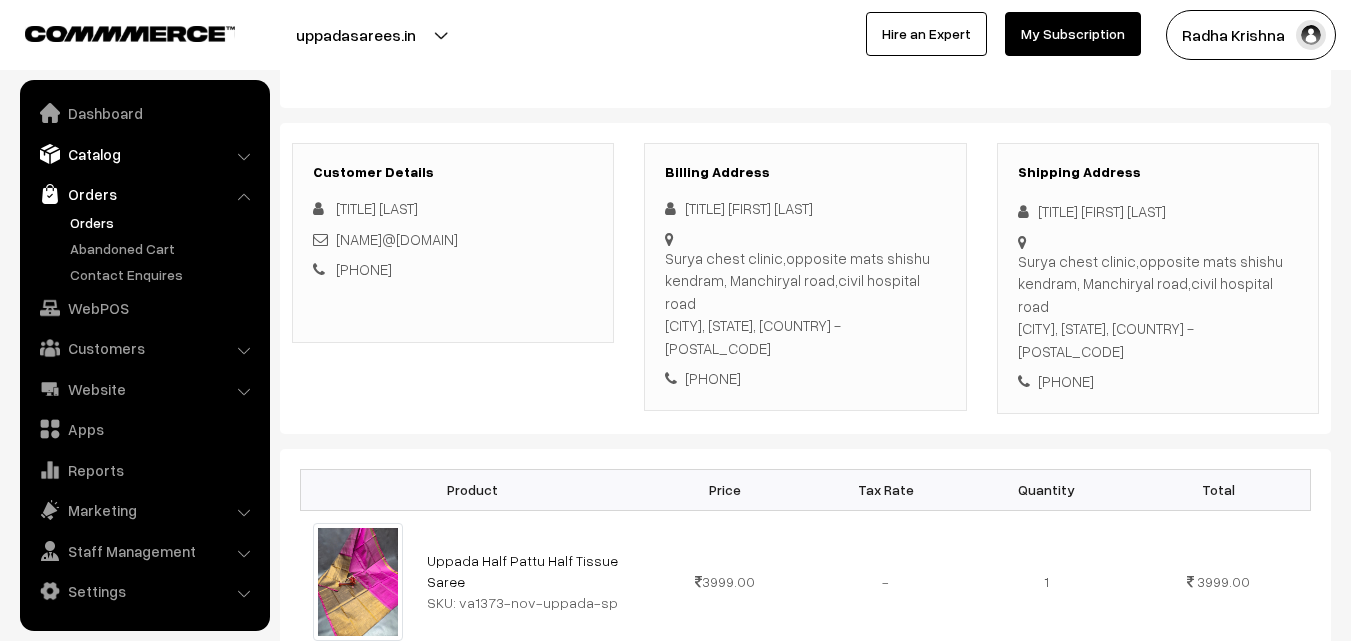 click on "Catalog" at bounding box center [144, 154] 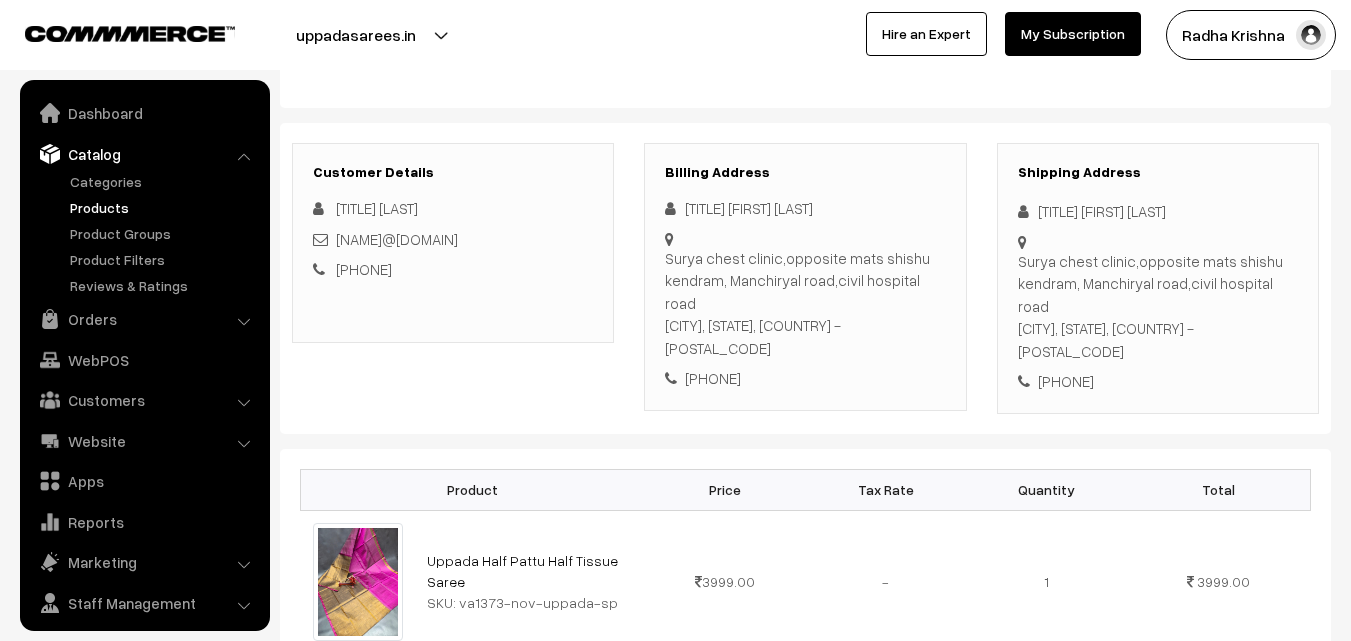 click on "Products" at bounding box center (164, 207) 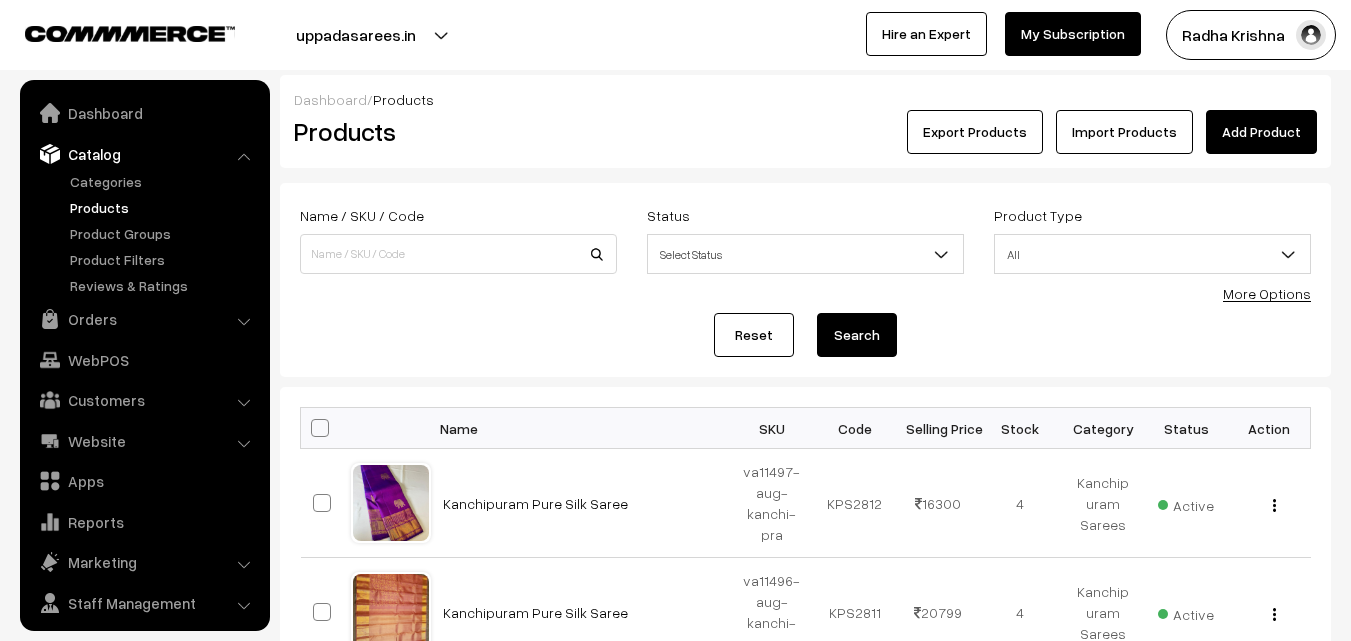 scroll, scrollTop: 0, scrollLeft: 0, axis: both 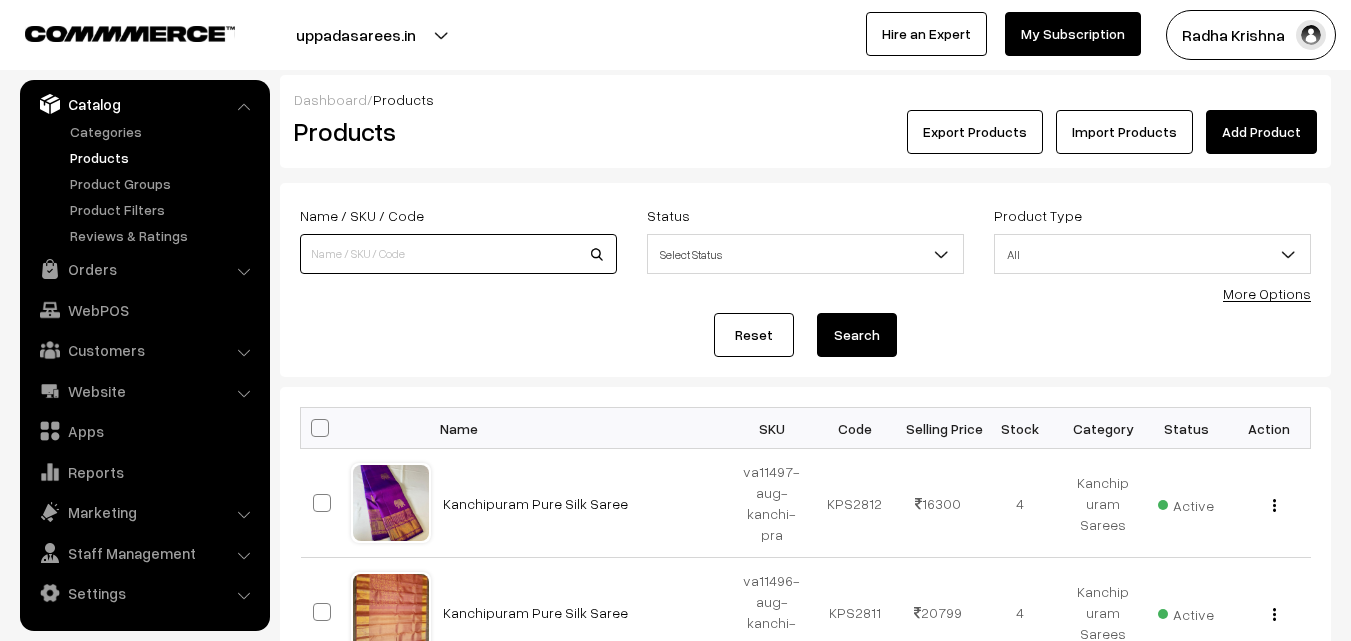 paste on "va1373-nov-uppada-sp" 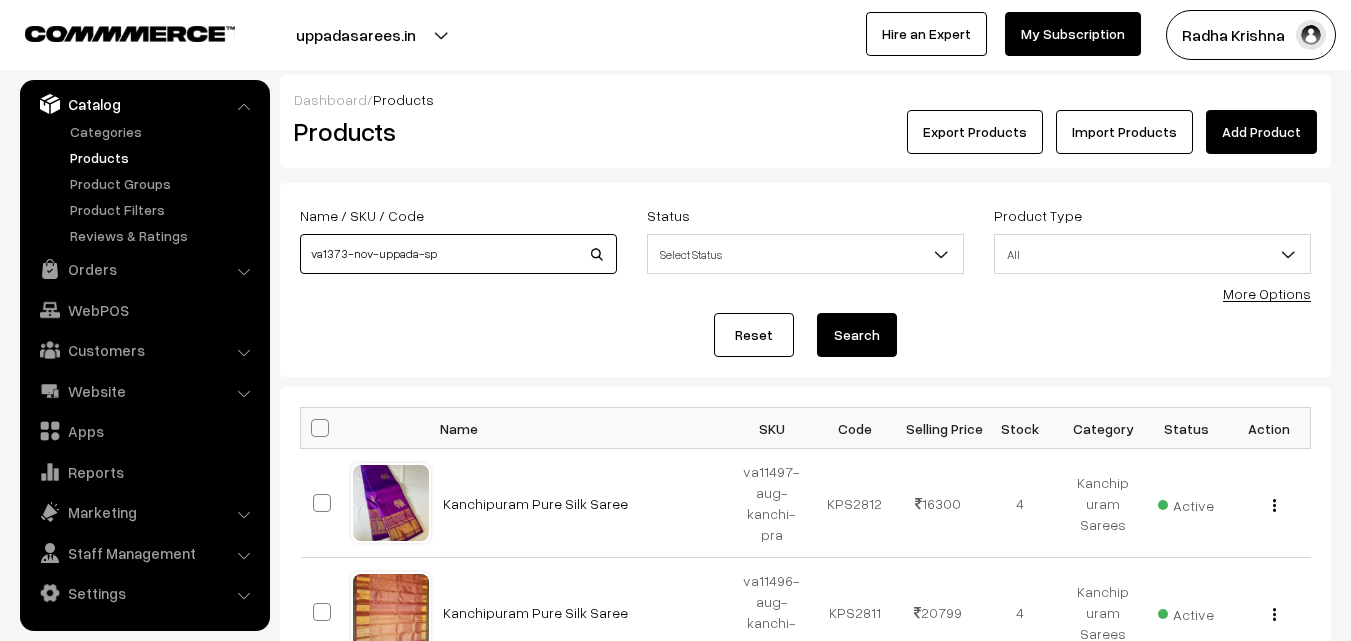 type on "va1373-nov-uppada-sp" 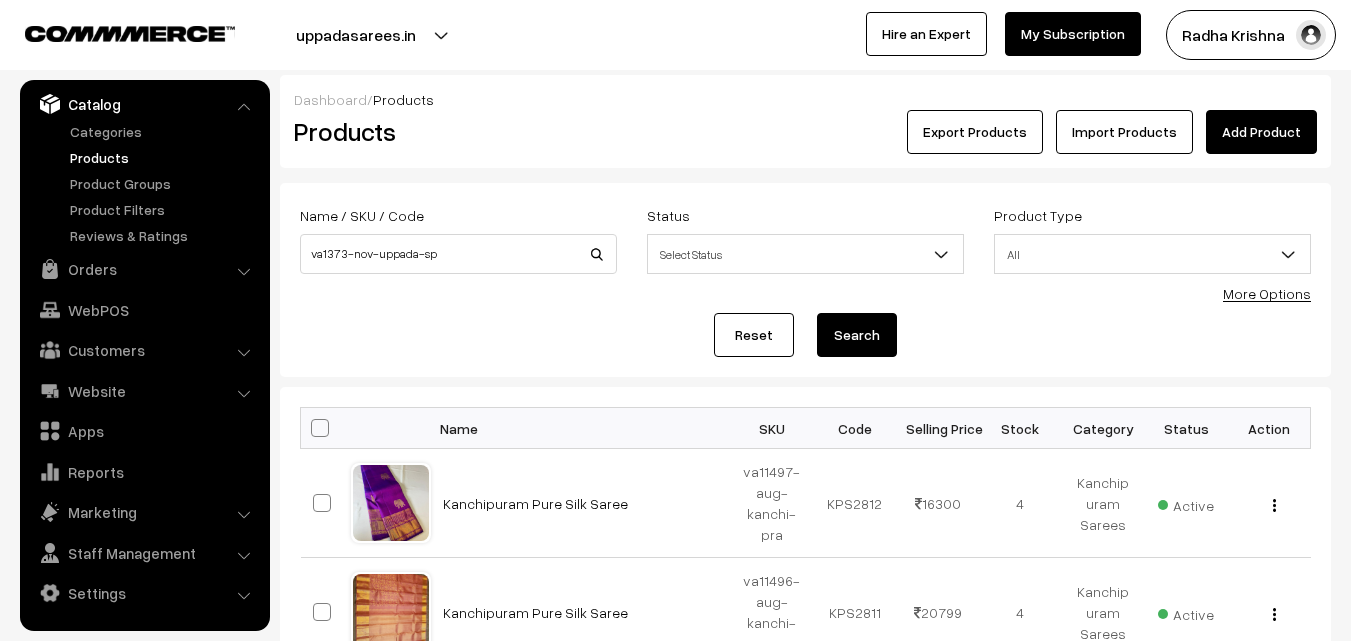 click on "Search" at bounding box center [857, 335] 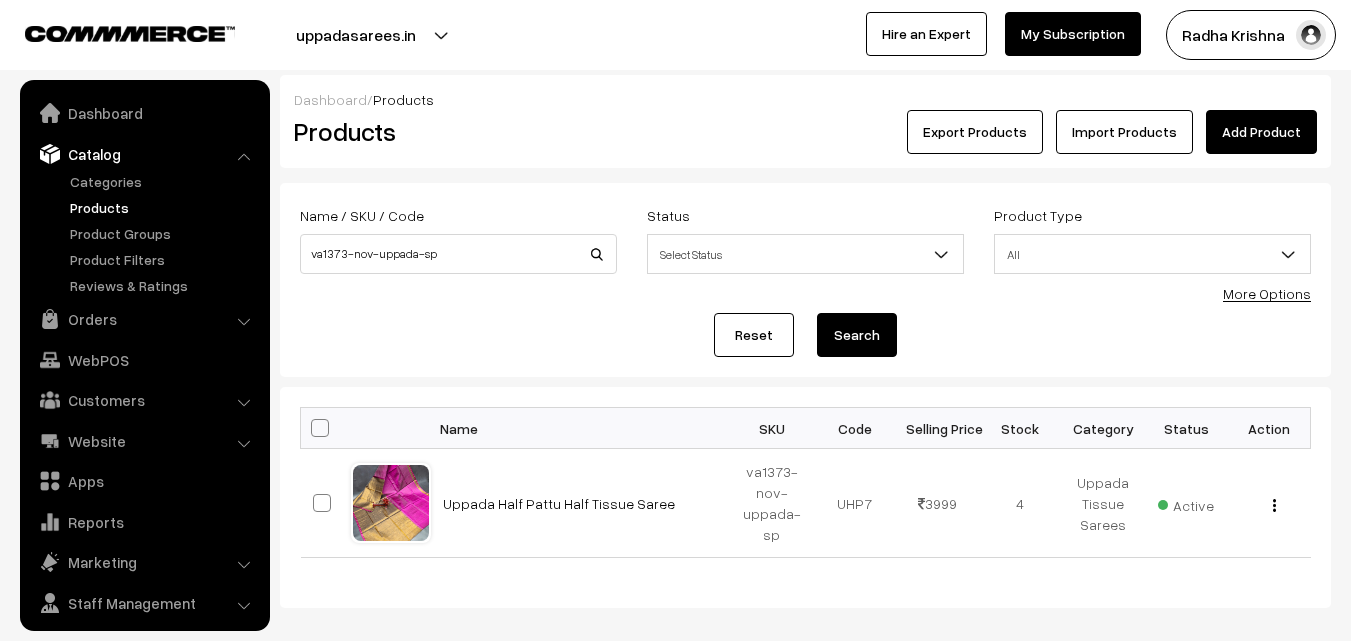 scroll, scrollTop: 0, scrollLeft: 0, axis: both 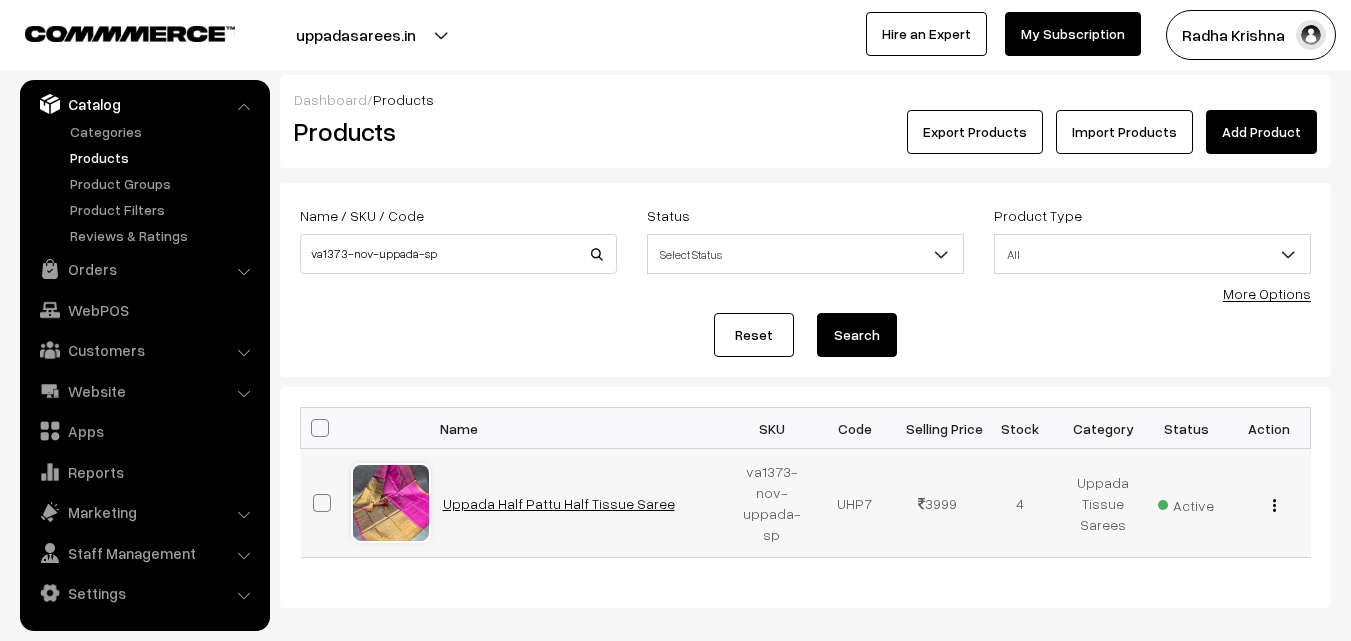click on "Uppada Half Pattu Half Tissue Saree" at bounding box center [559, 503] 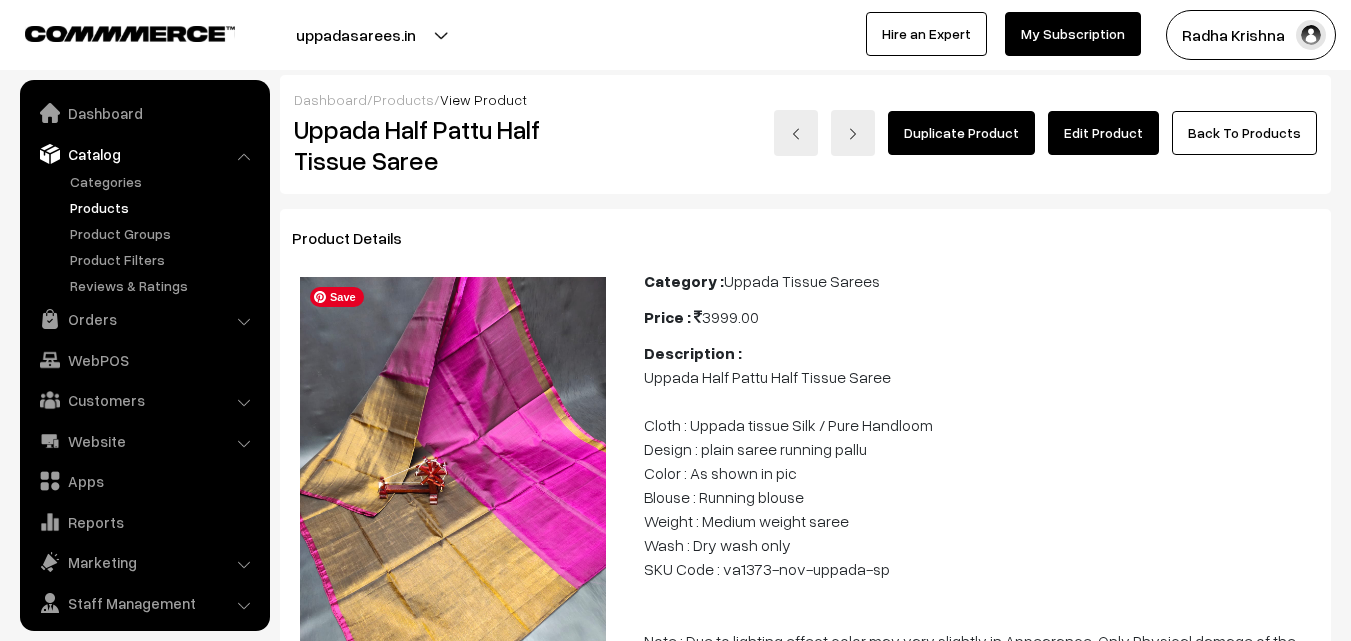 scroll, scrollTop: 0, scrollLeft: 0, axis: both 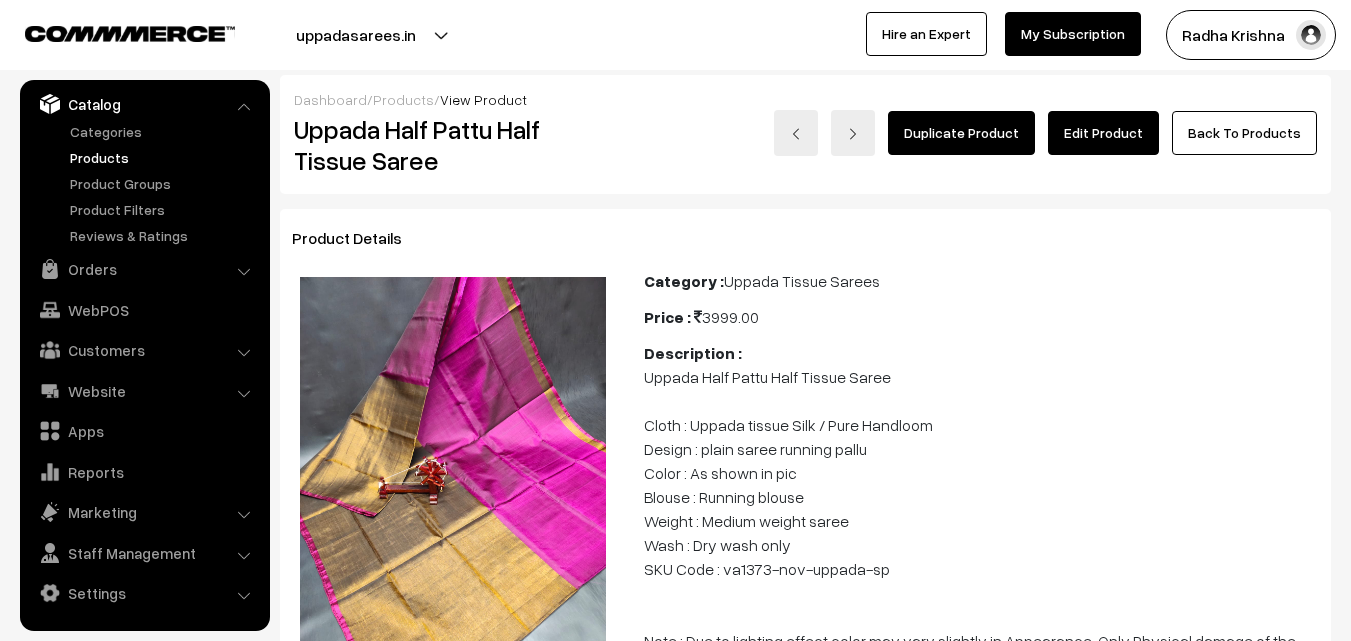 click on "Edit Product" at bounding box center [1103, 133] 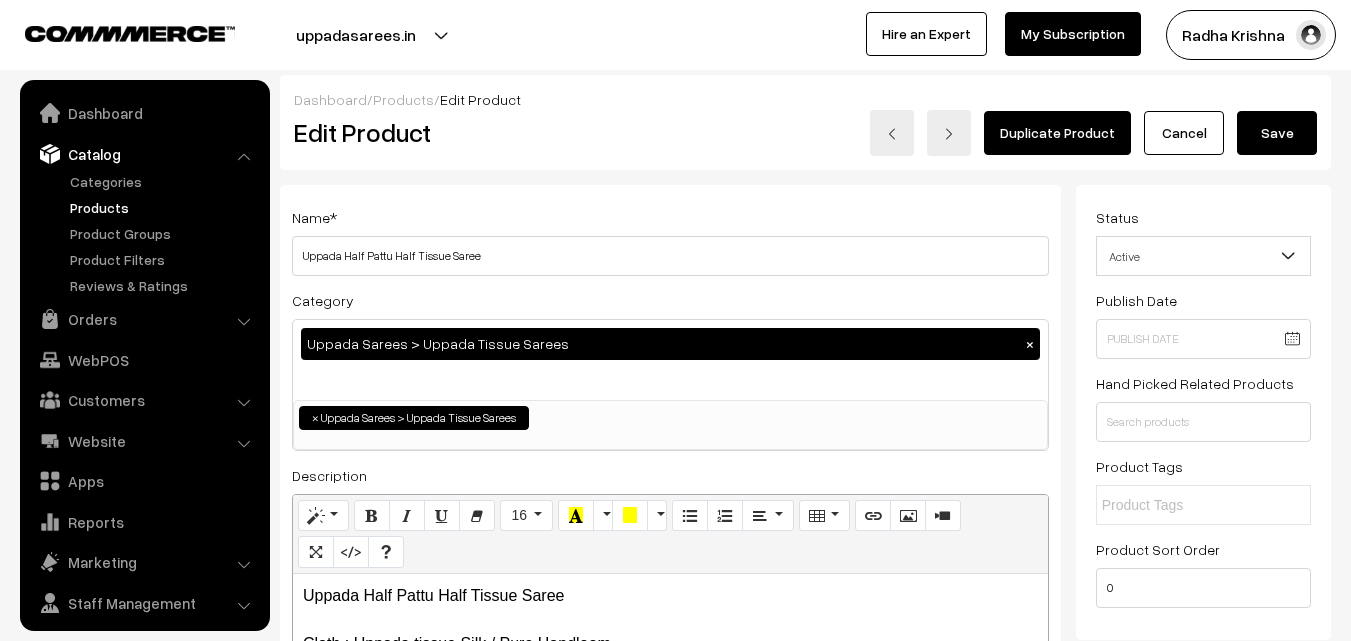scroll, scrollTop: 600, scrollLeft: 0, axis: vertical 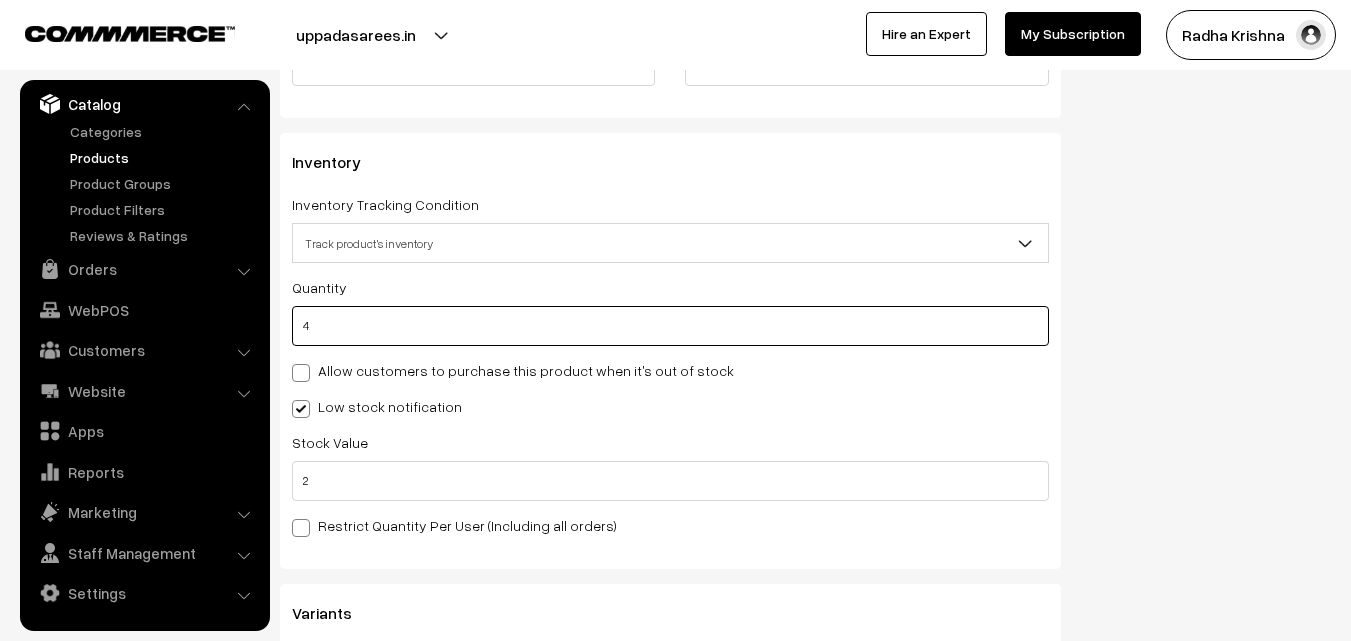 drag, startPoint x: 329, startPoint y: 329, endPoint x: 302, endPoint y: 328, distance: 27.018513 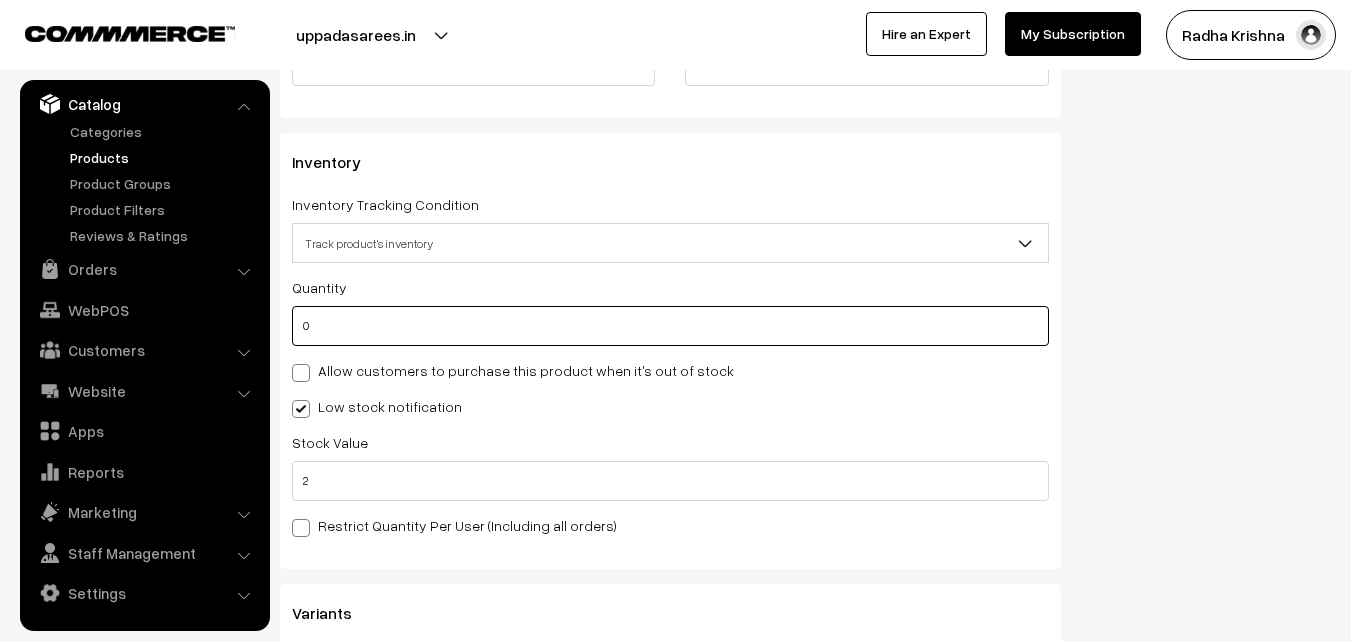 type on "4" 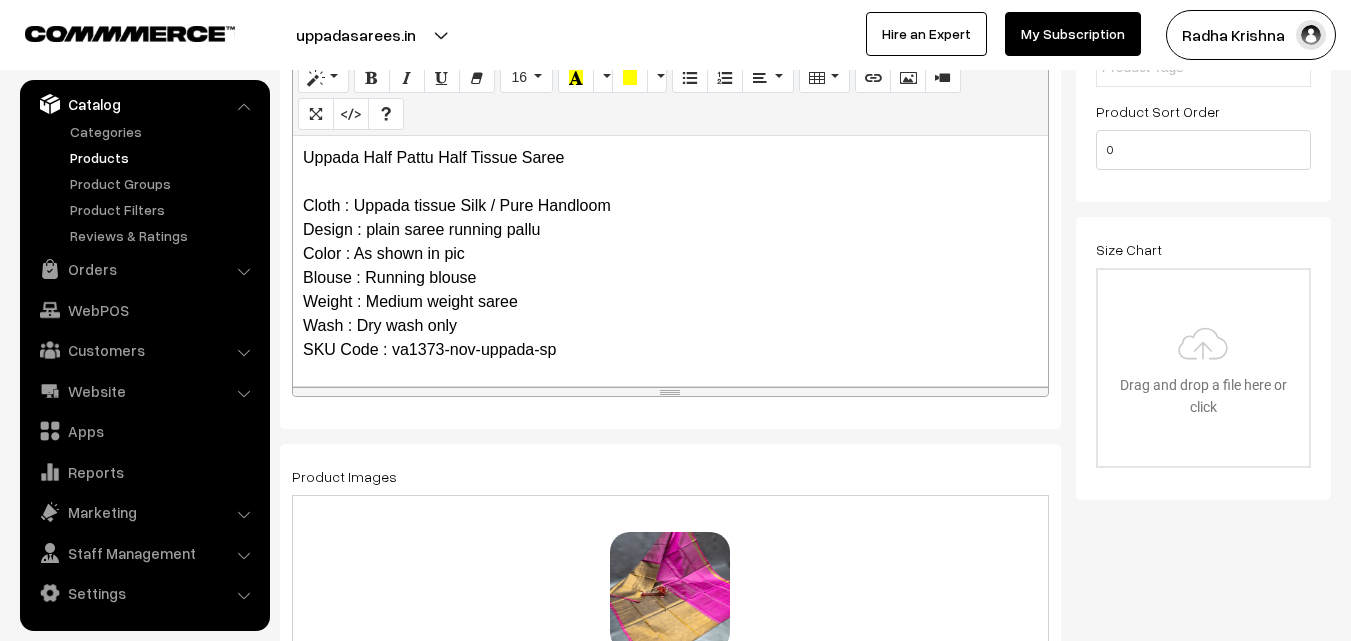 scroll, scrollTop: 0, scrollLeft: 0, axis: both 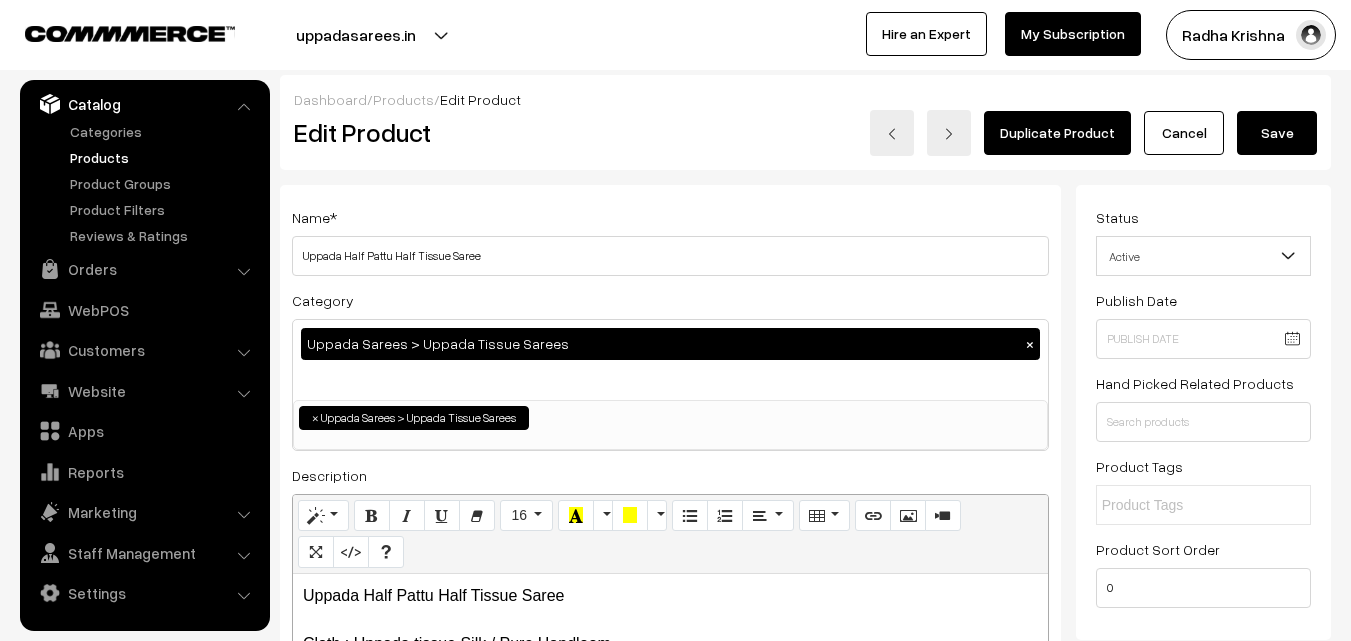 type on "0" 